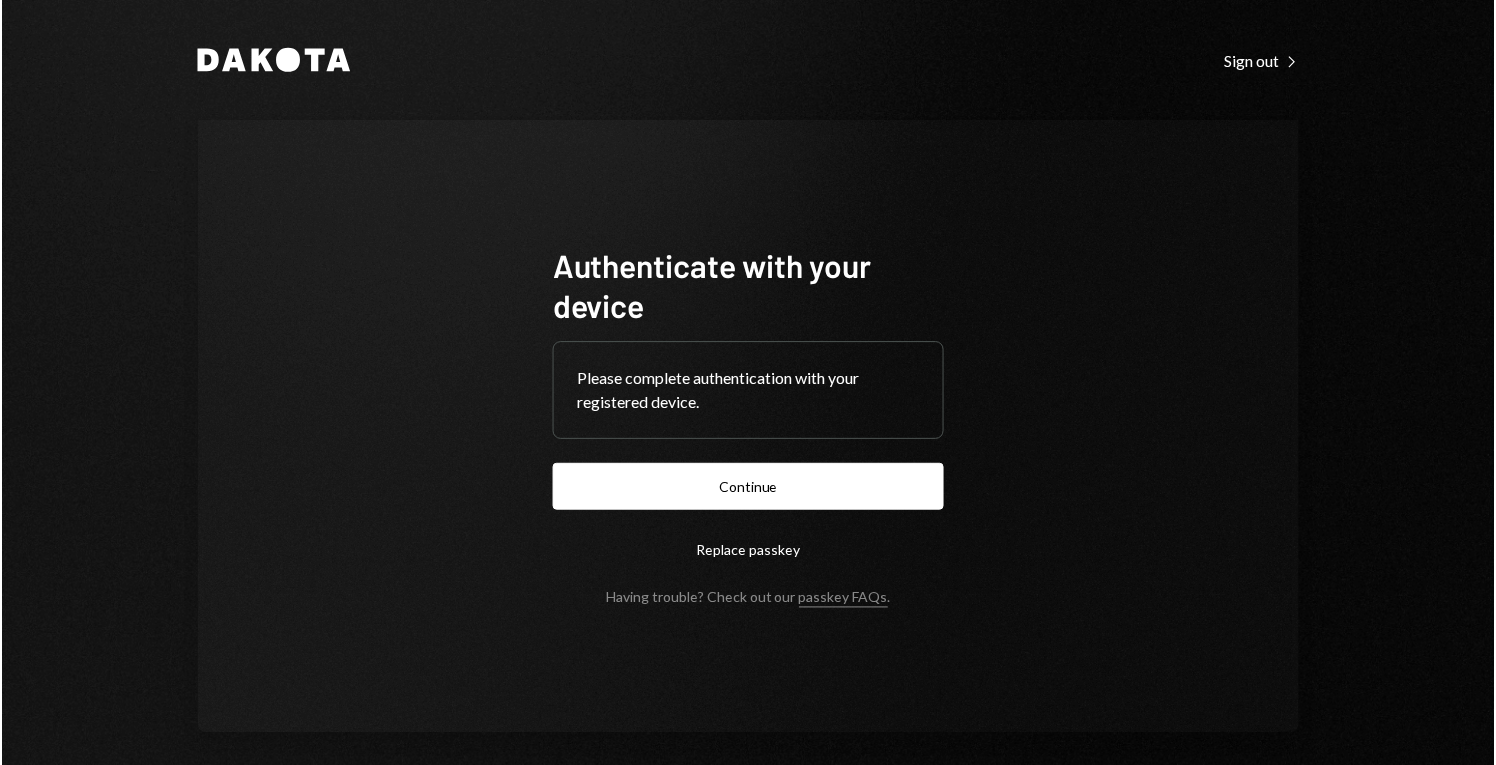 scroll, scrollTop: 0, scrollLeft: 0, axis: both 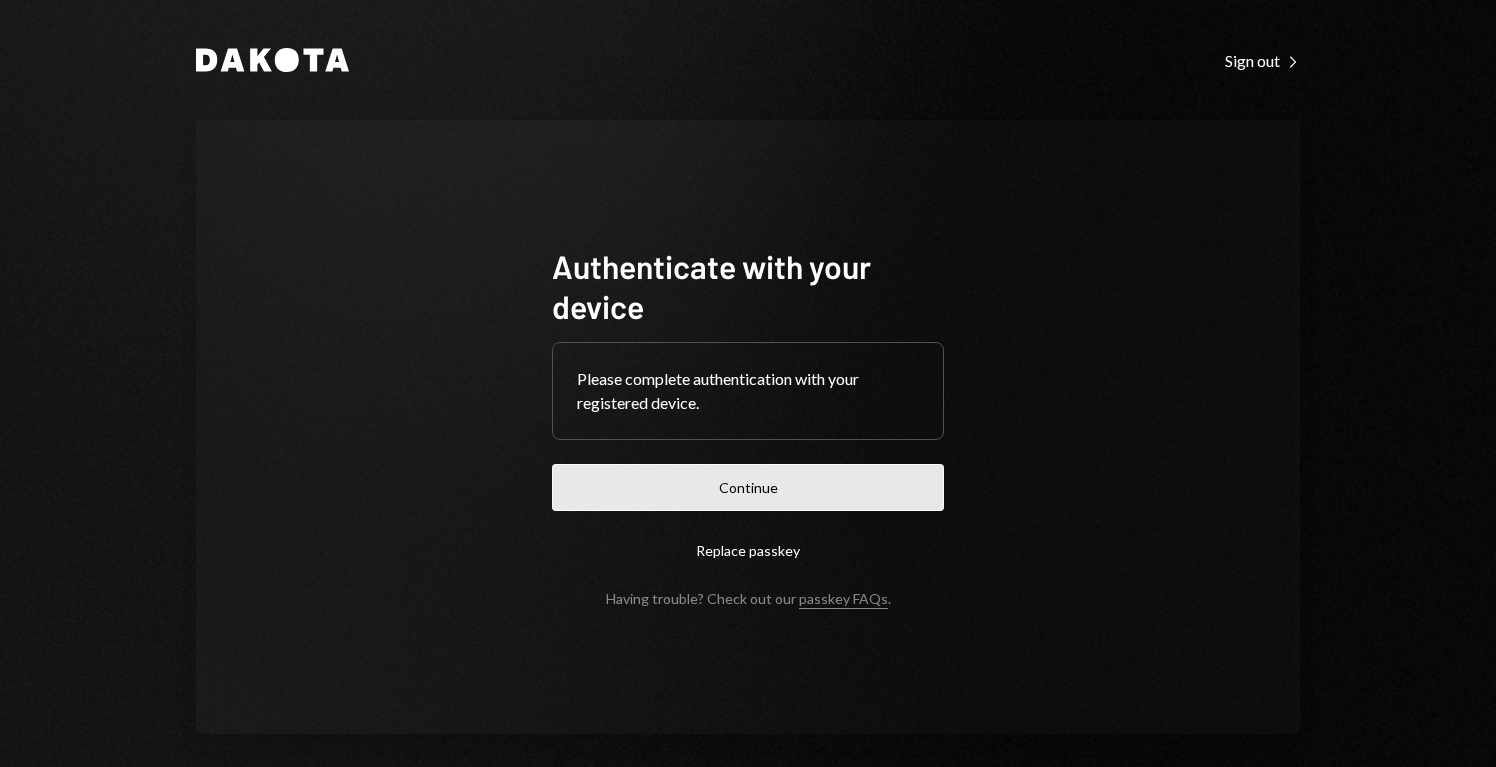click on "Continue" at bounding box center (748, 487) 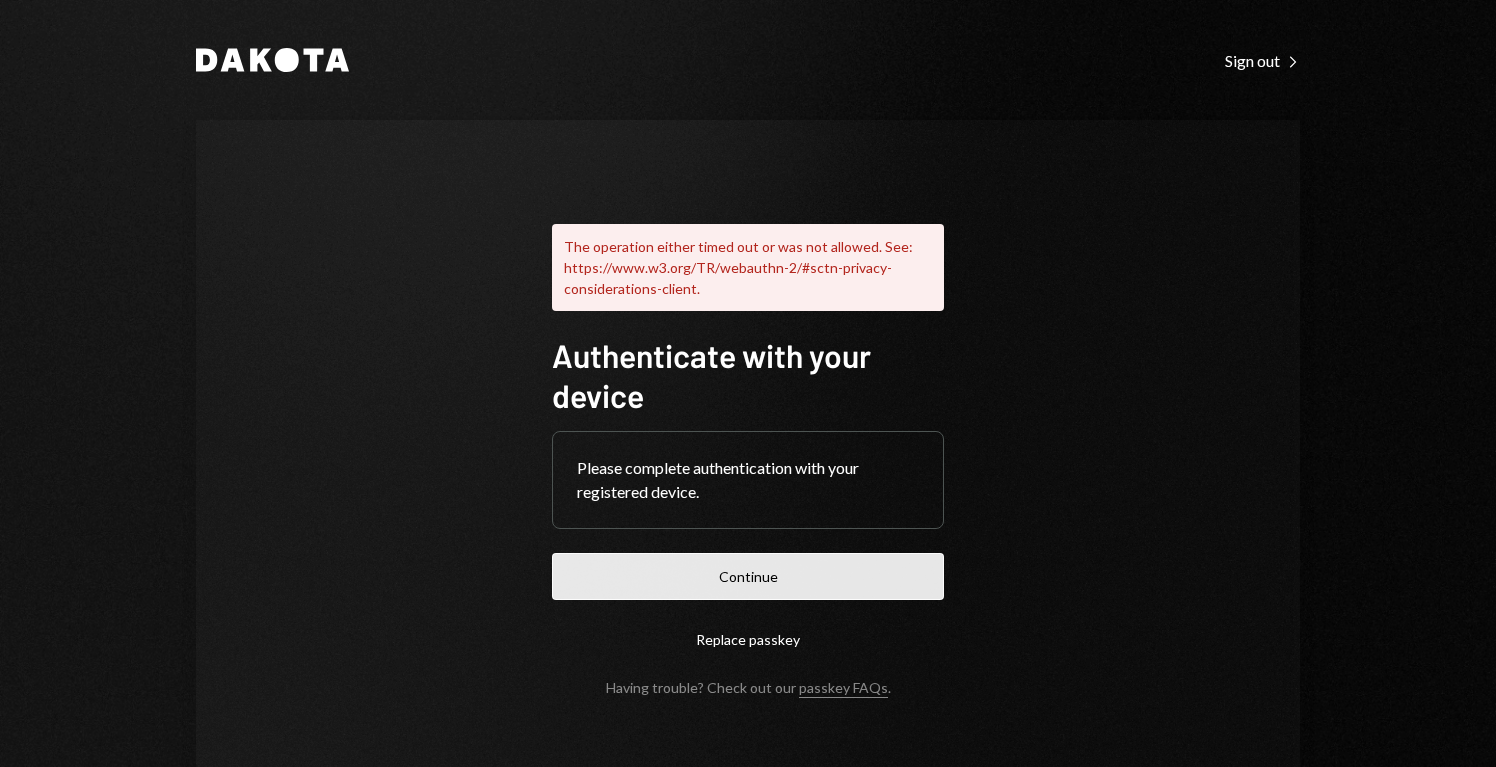click on "Continue" at bounding box center [748, 576] 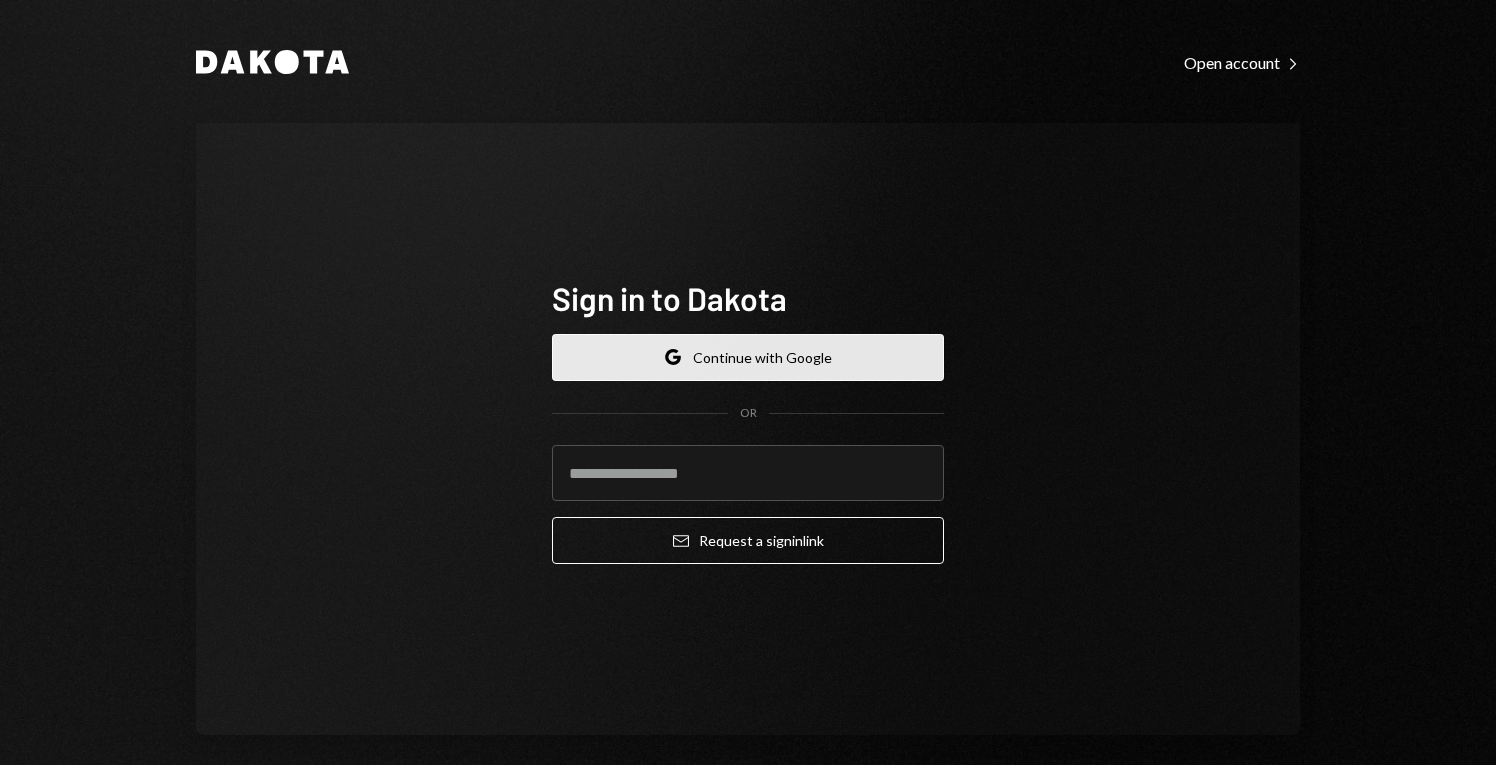 click on "Google  Continue with Google" at bounding box center [748, 357] 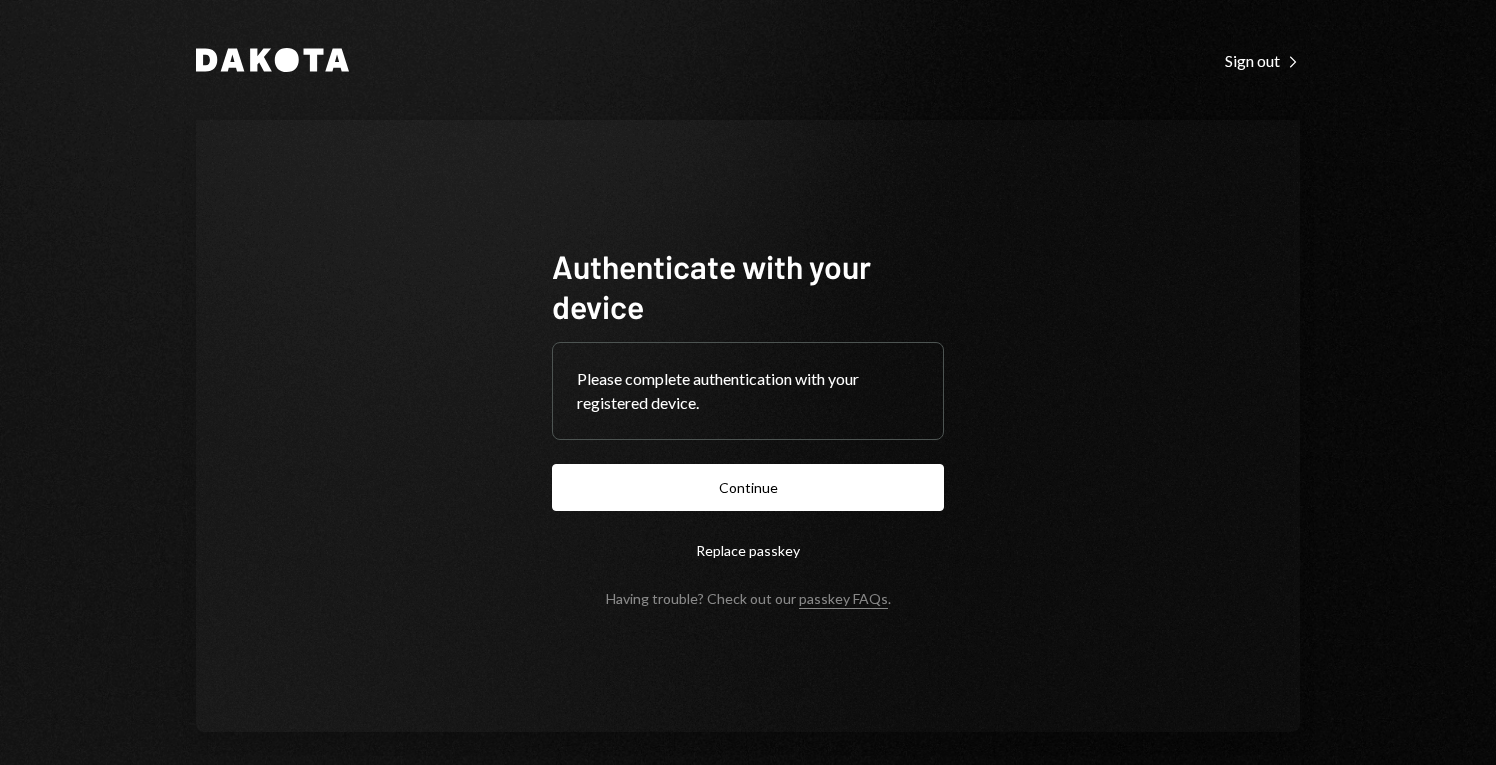 scroll, scrollTop: 0, scrollLeft: 0, axis: both 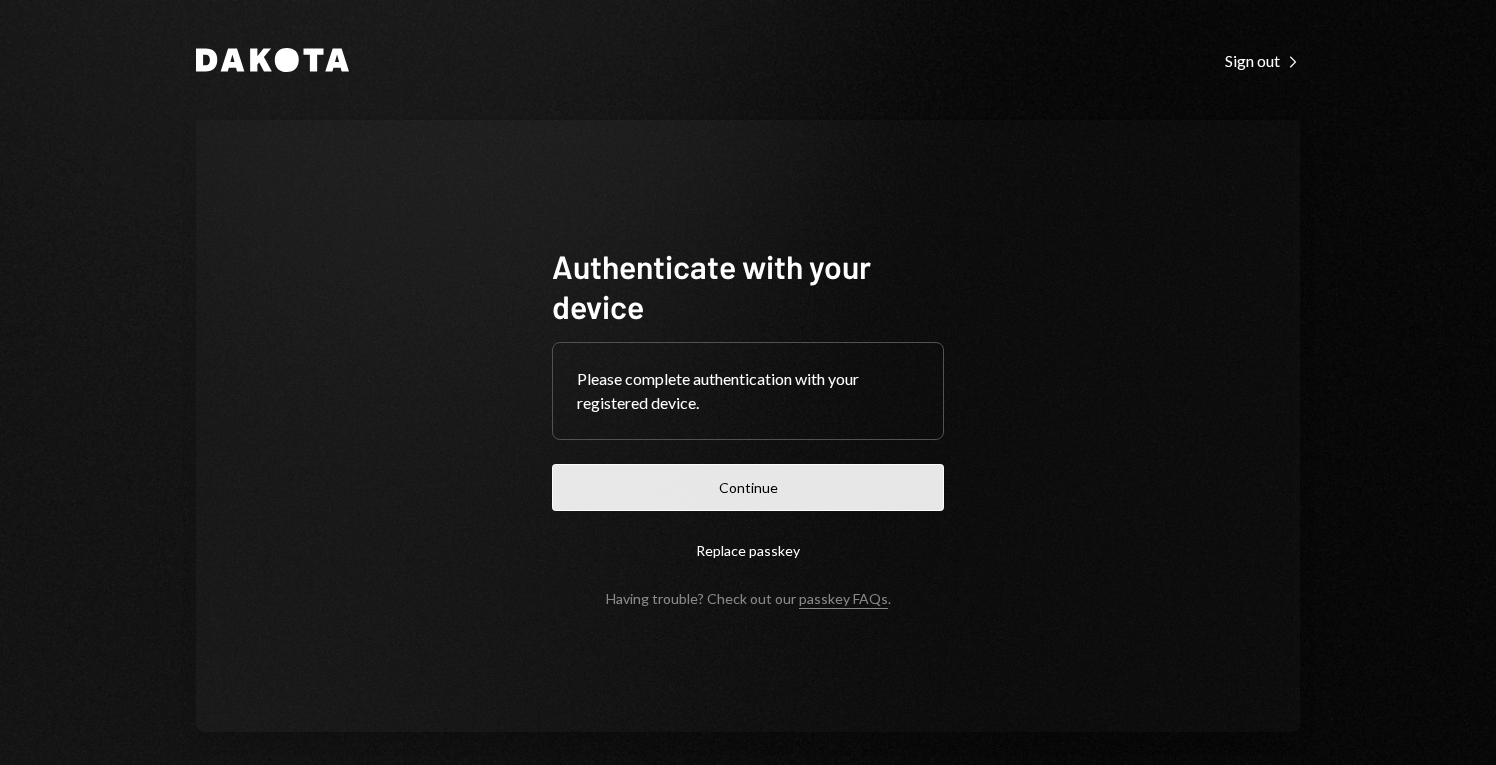 click on "Continue" at bounding box center (748, 487) 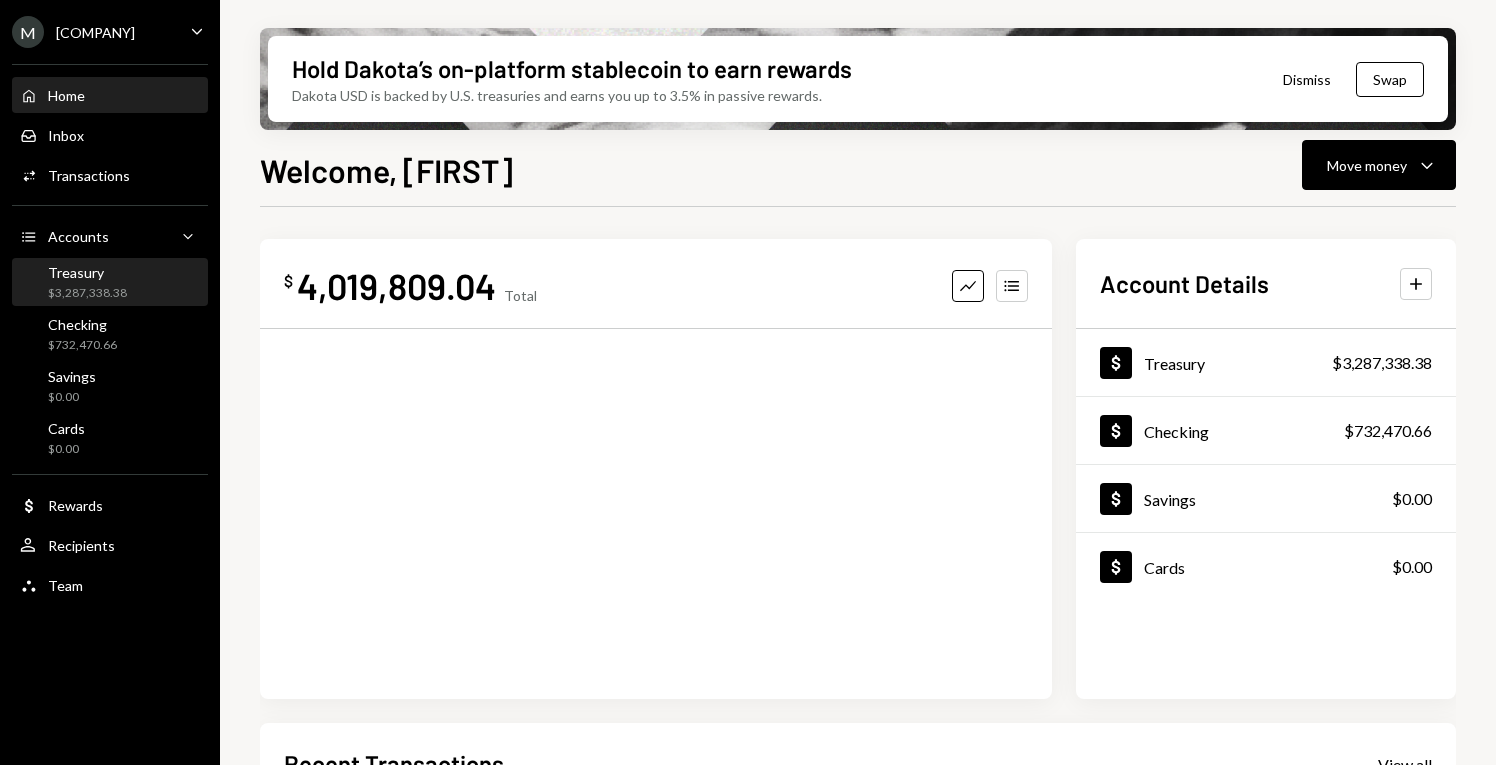 click on "Treasury" at bounding box center (87, 272) 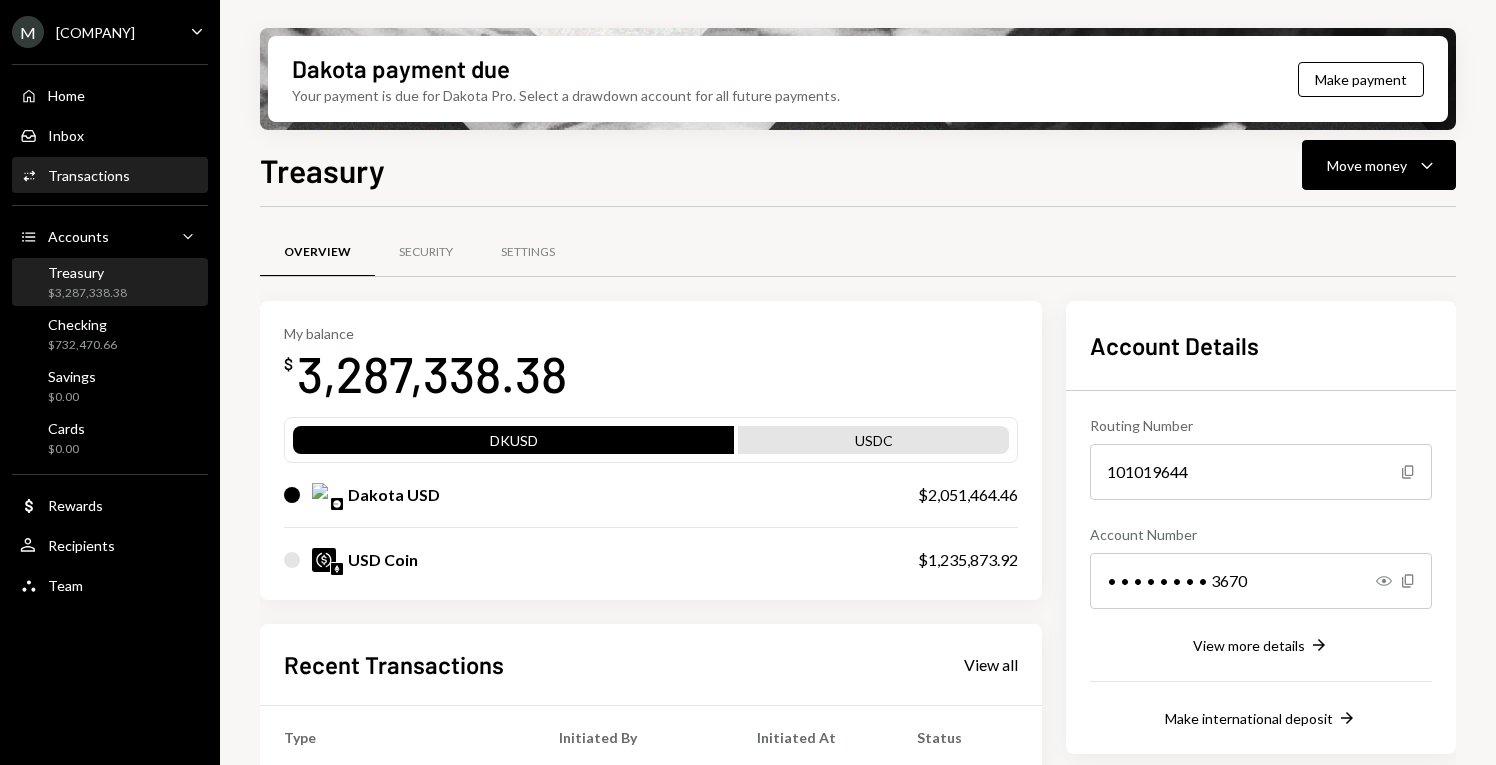 click on "Activities Transactions" at bounding box center [110, 176] 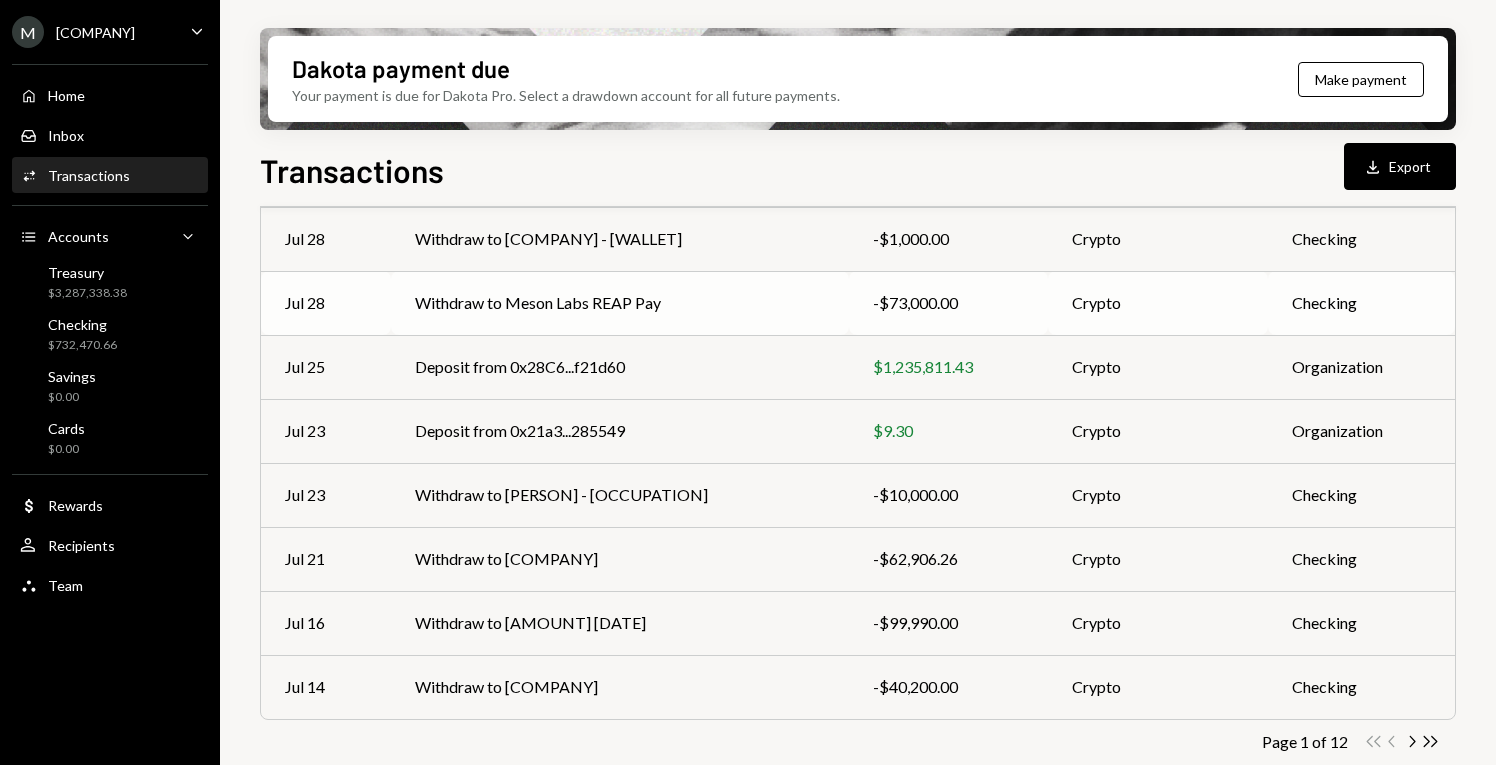 scroll, scrollTop: 374, scrollLeft: 0, axis: vertical 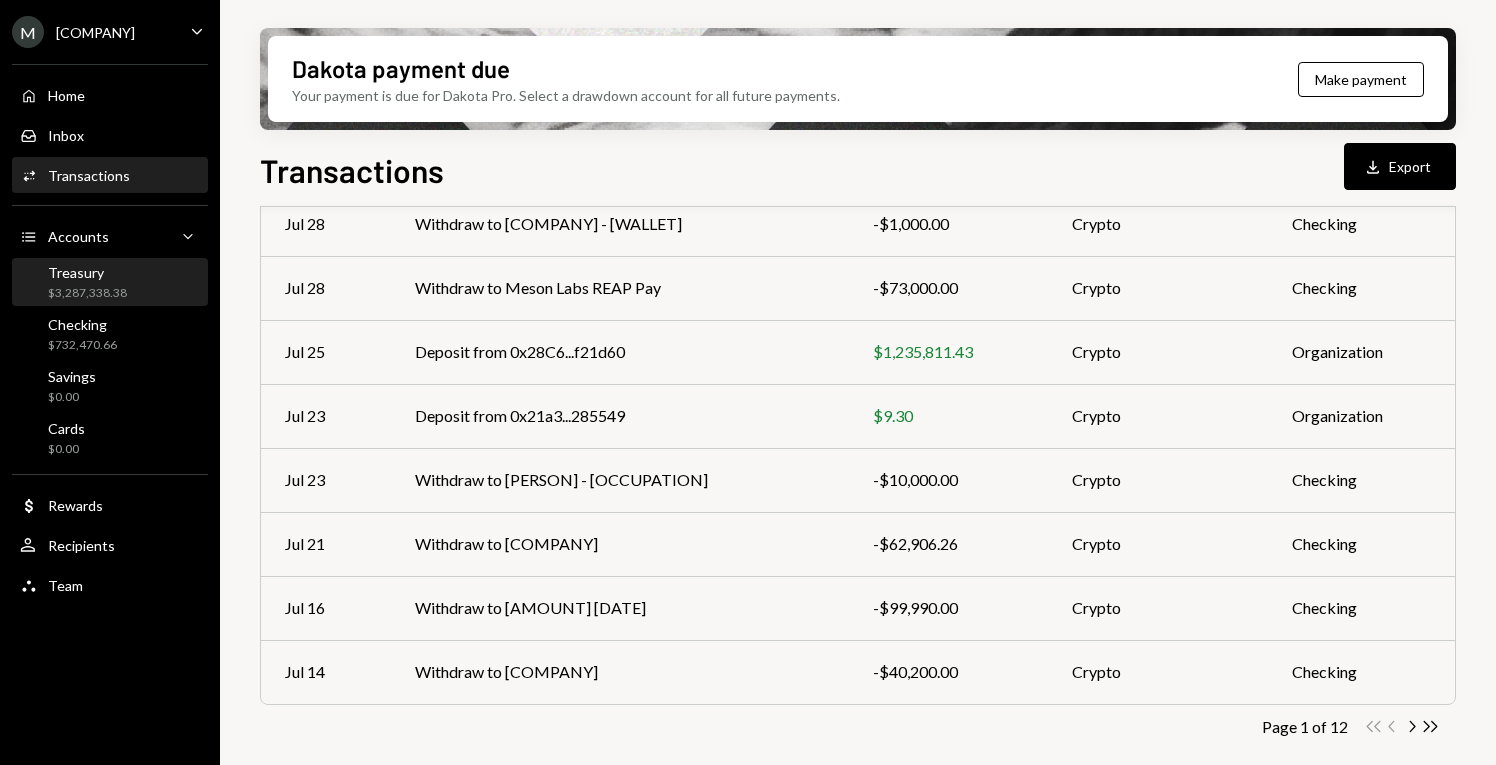 click on "$3,287,338.38" at bounding box center (87, 293) 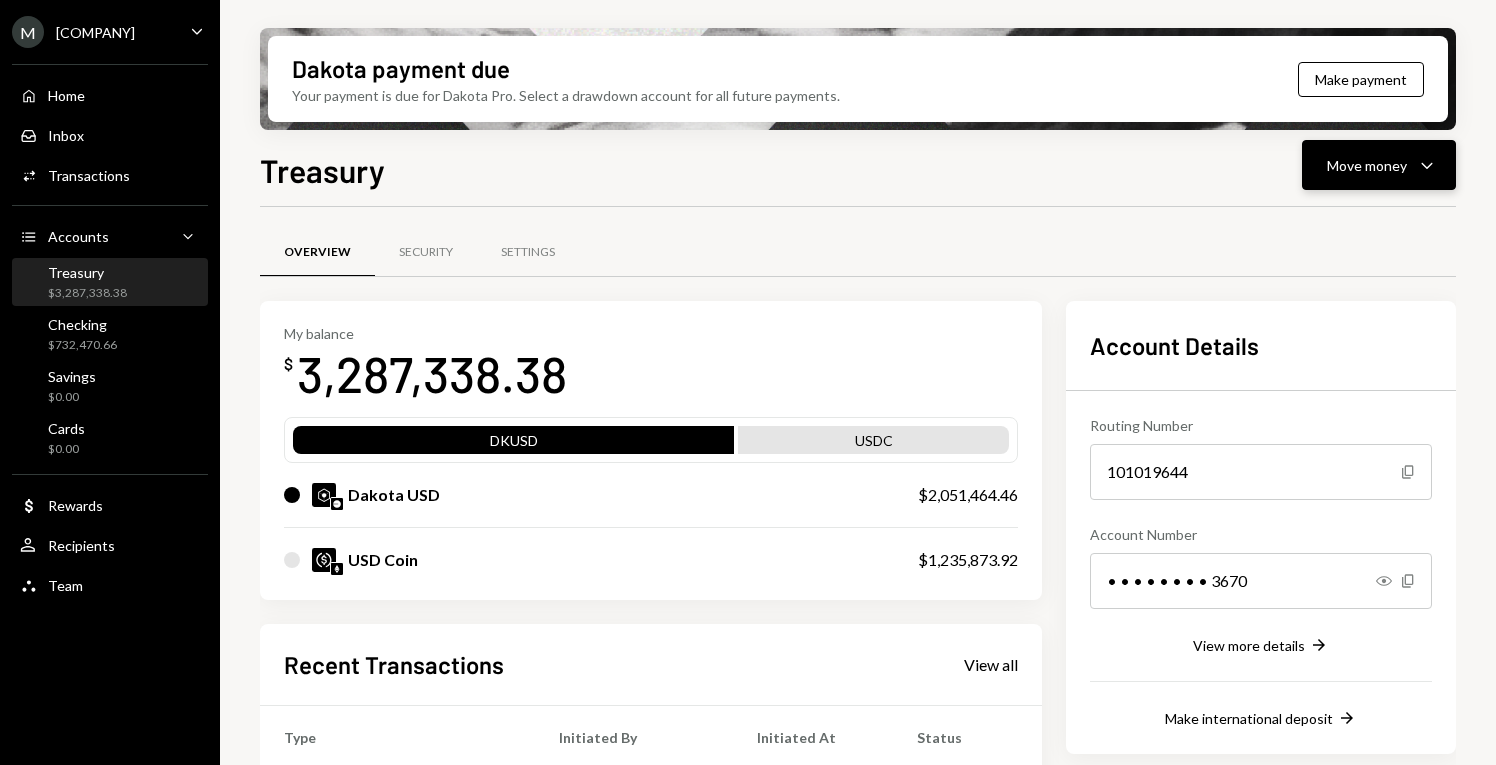 click on "Move money Caret Down" at bounding box center (1379, 165) 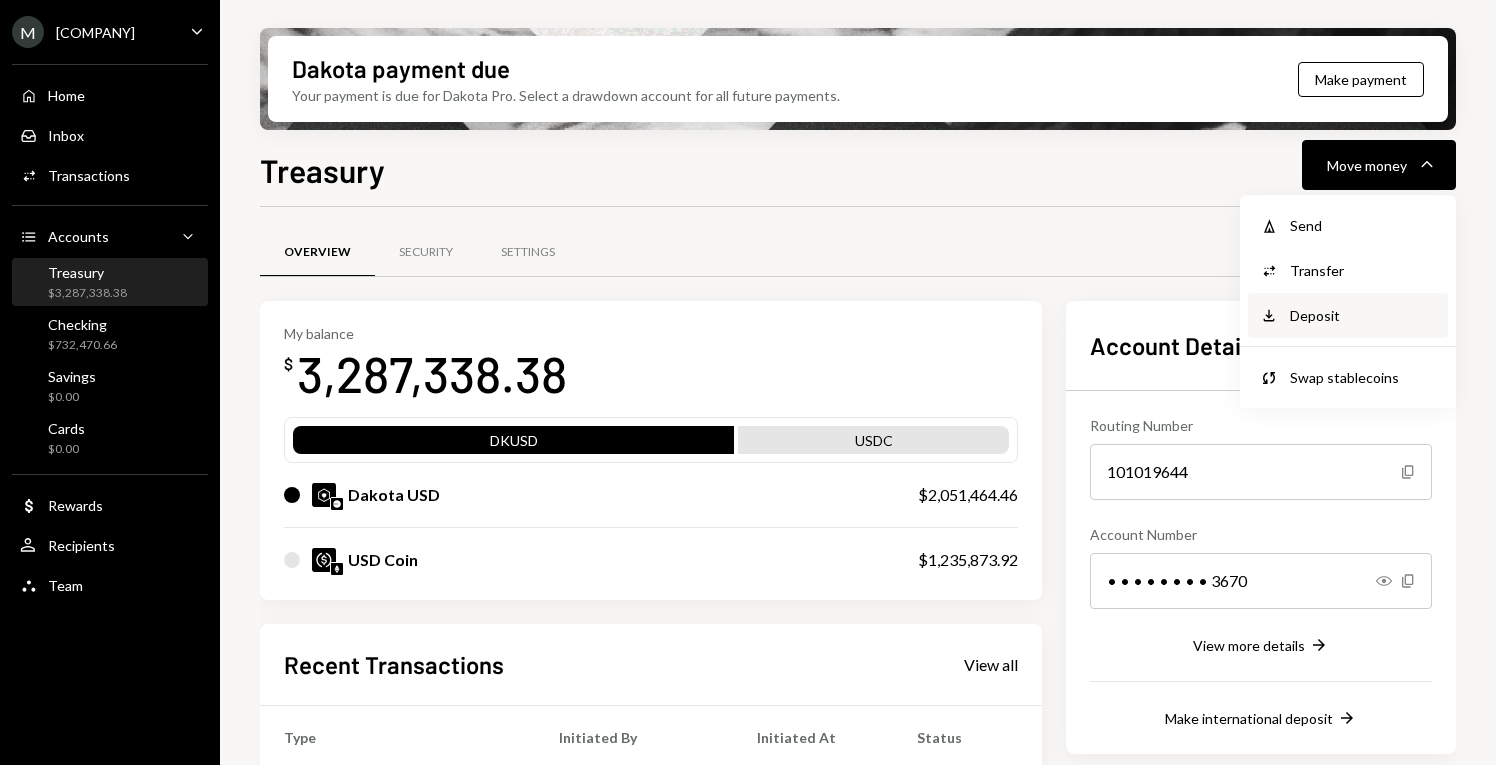 click on "Deposit Deposit" at bounding box center (1348, 315) 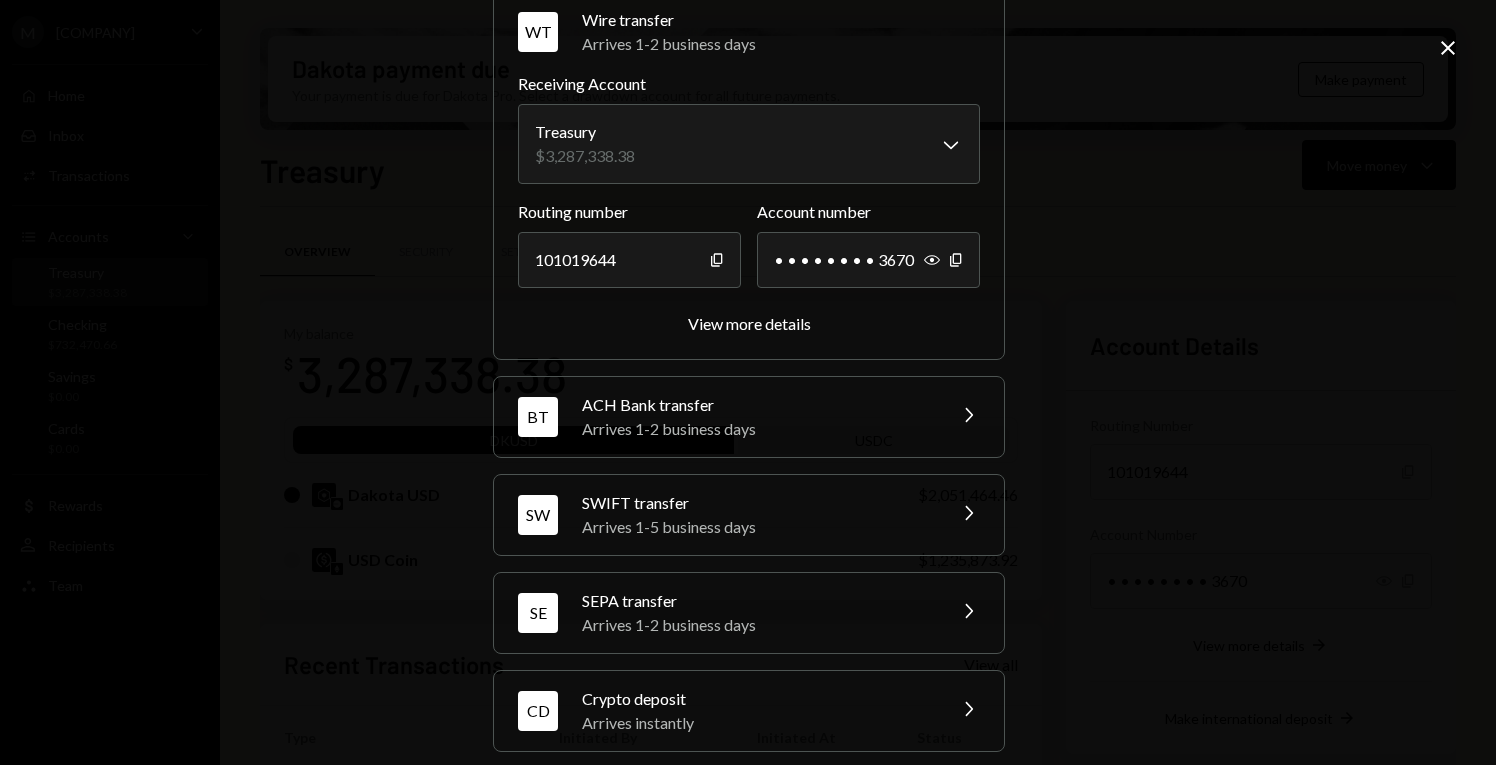 scroll, scrollTop: 113, scrollLeft: 0, axis: vertical 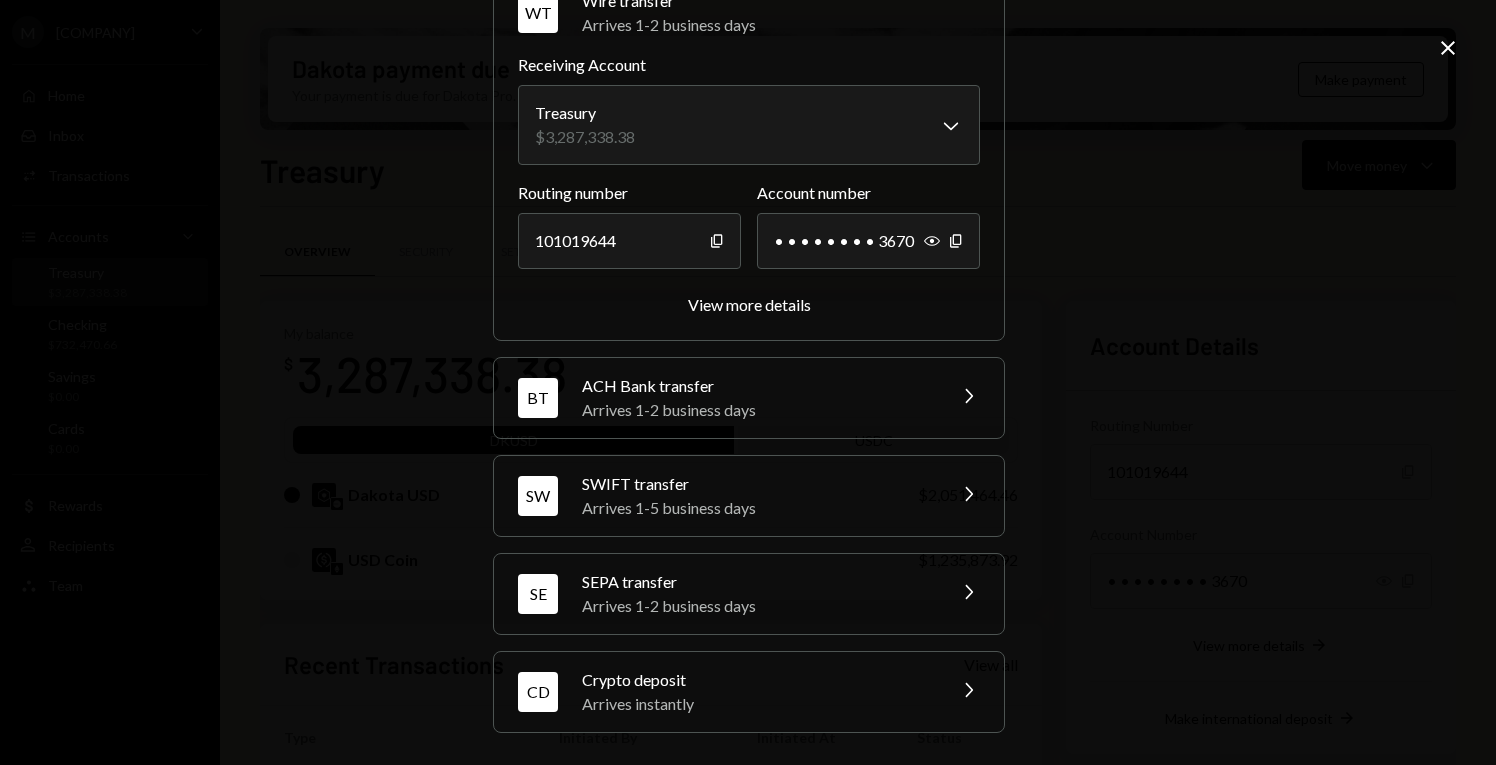 click on "Crypto deposit" at bounding box center [757, 680] 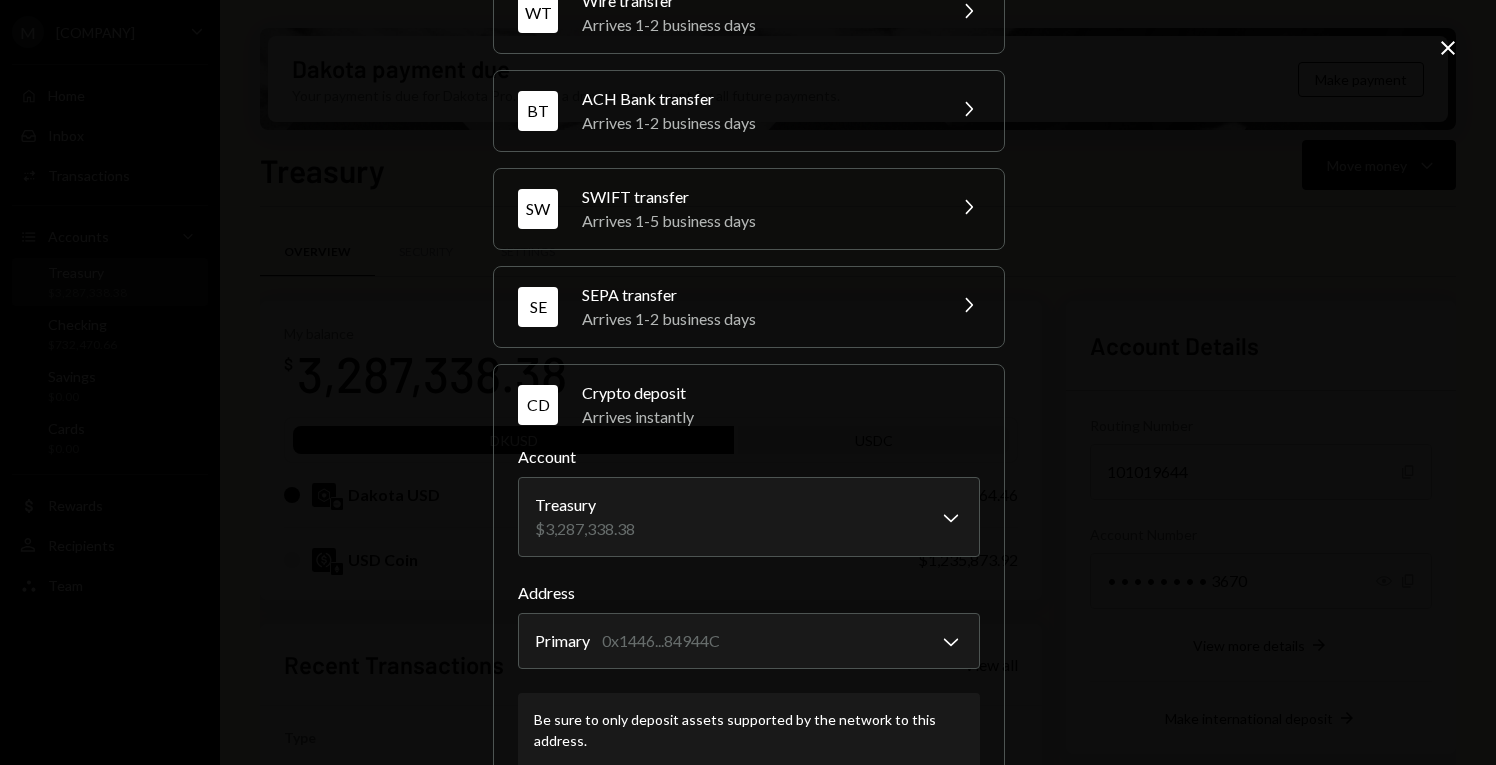 click 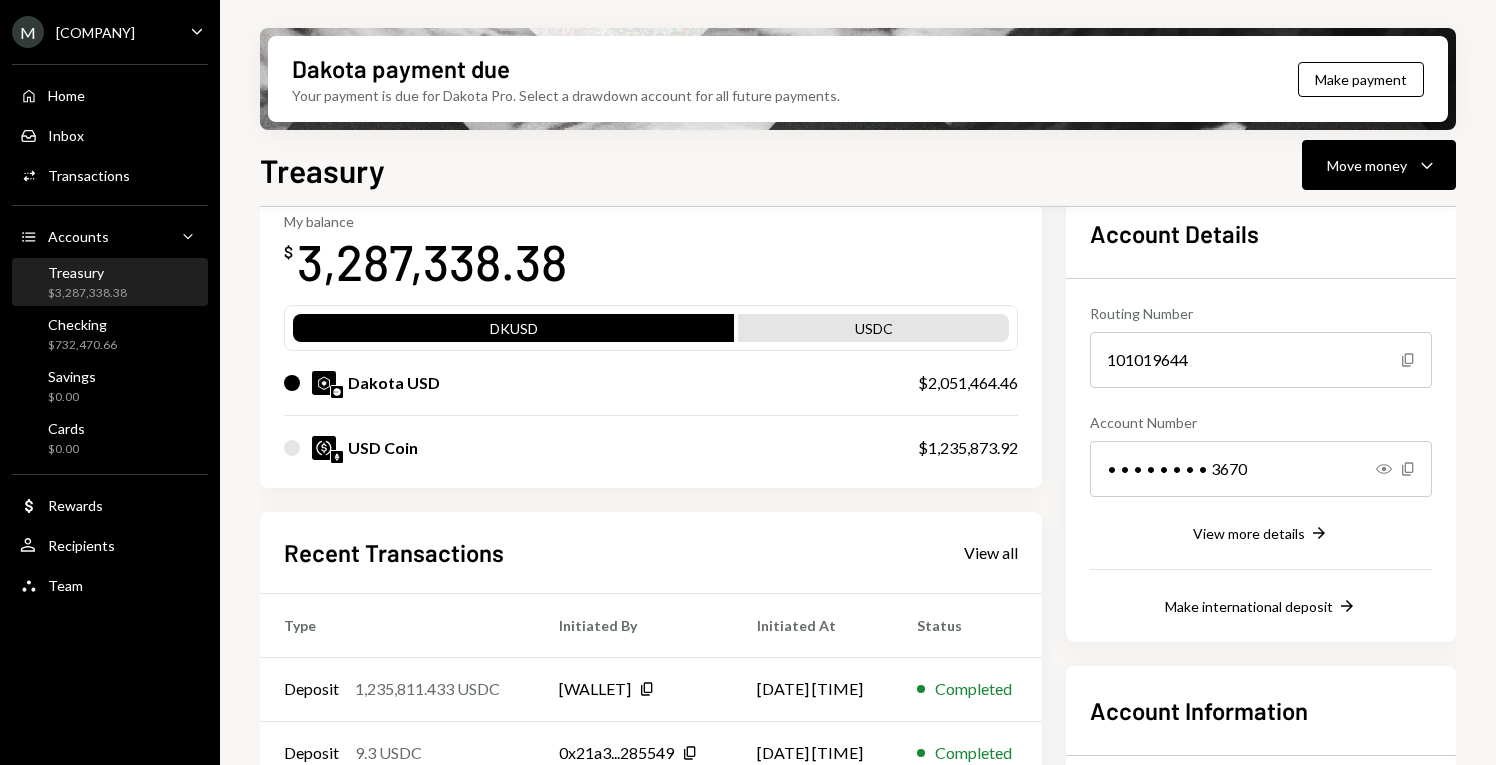 scroll, scrollTop: 341, scrollLeft: 0, axis: vertical 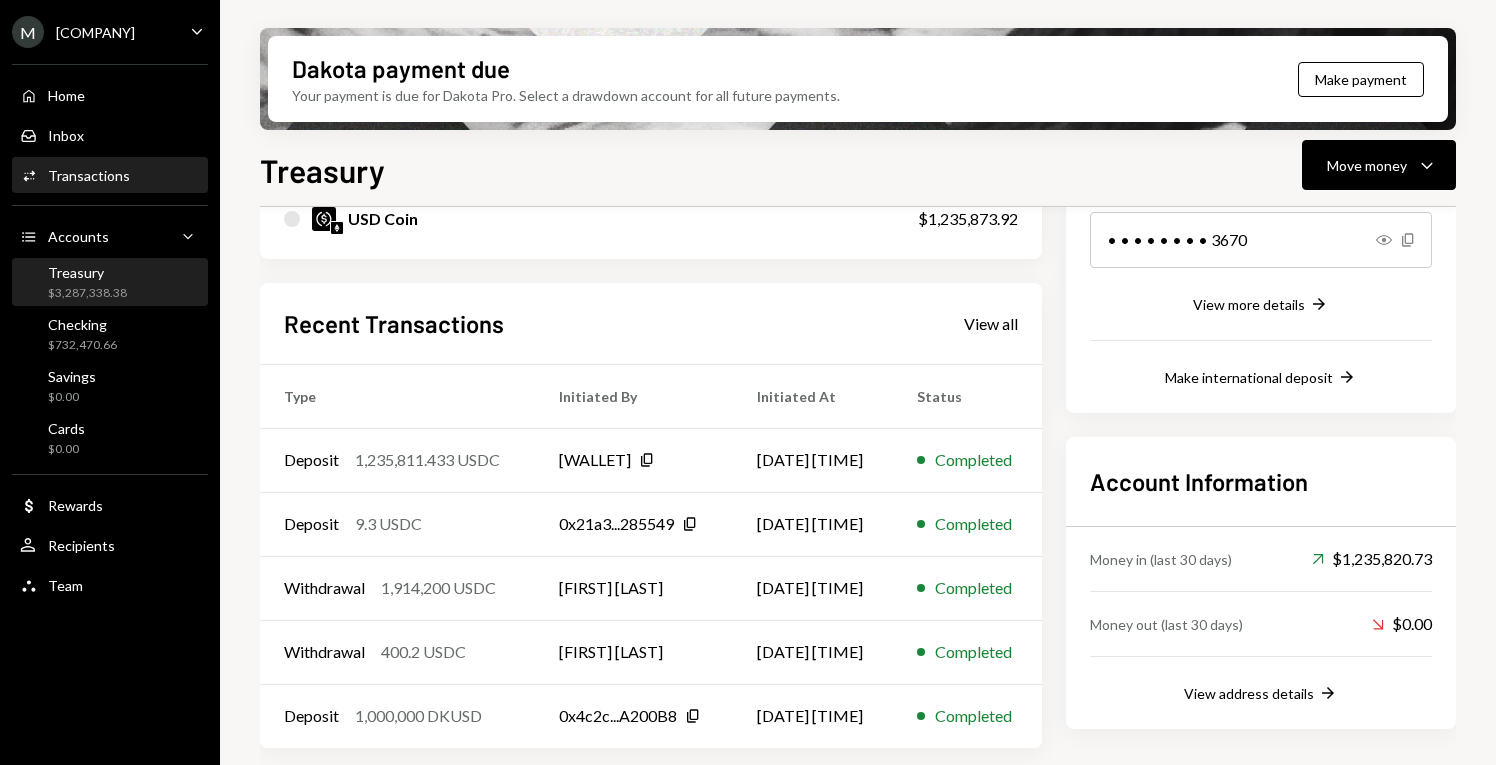 click on "Transactions" at bounding box center [89, 175] 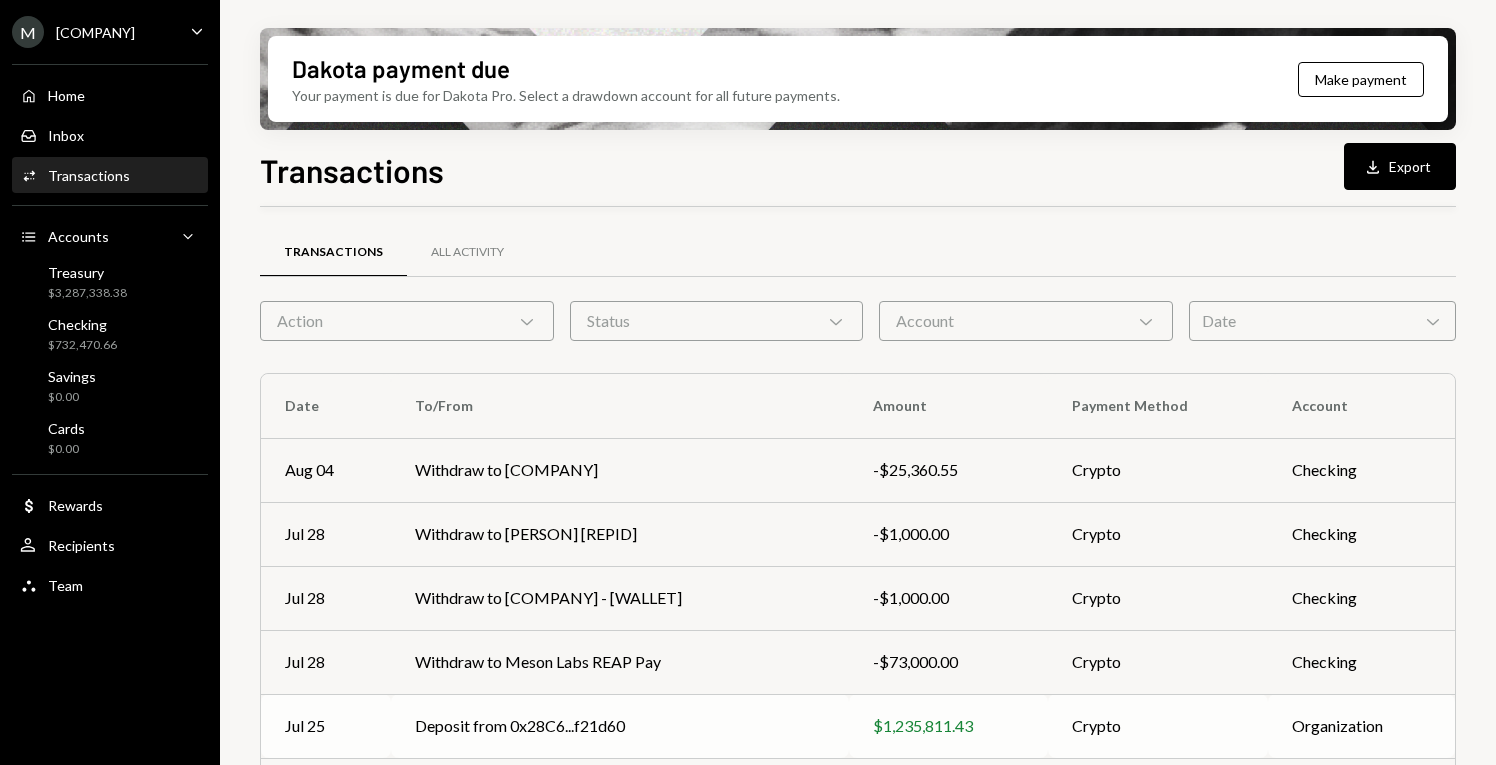 scroll, scrollTop: 374, scrollLeft: 0, axis: vertical 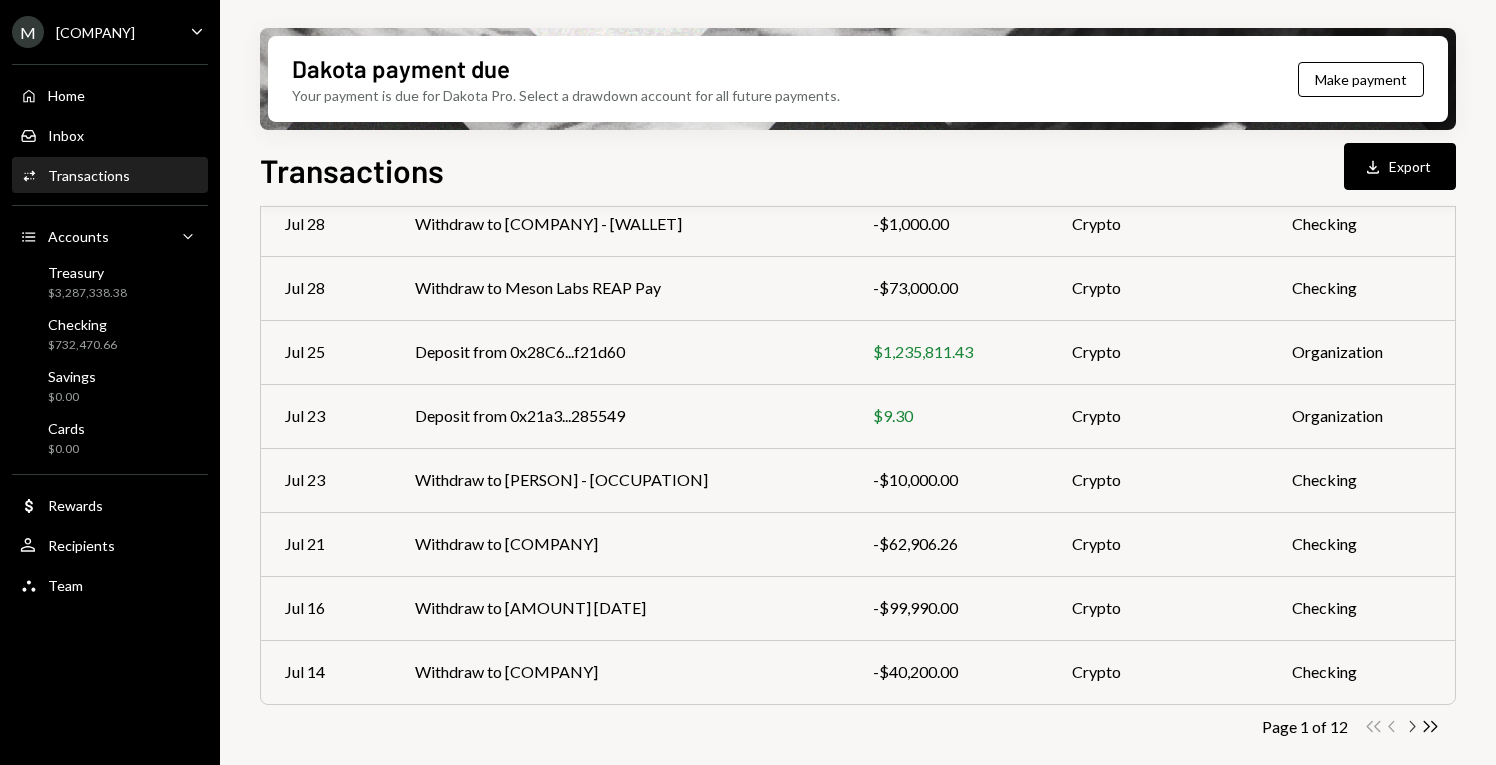 click on "Chevron Right" 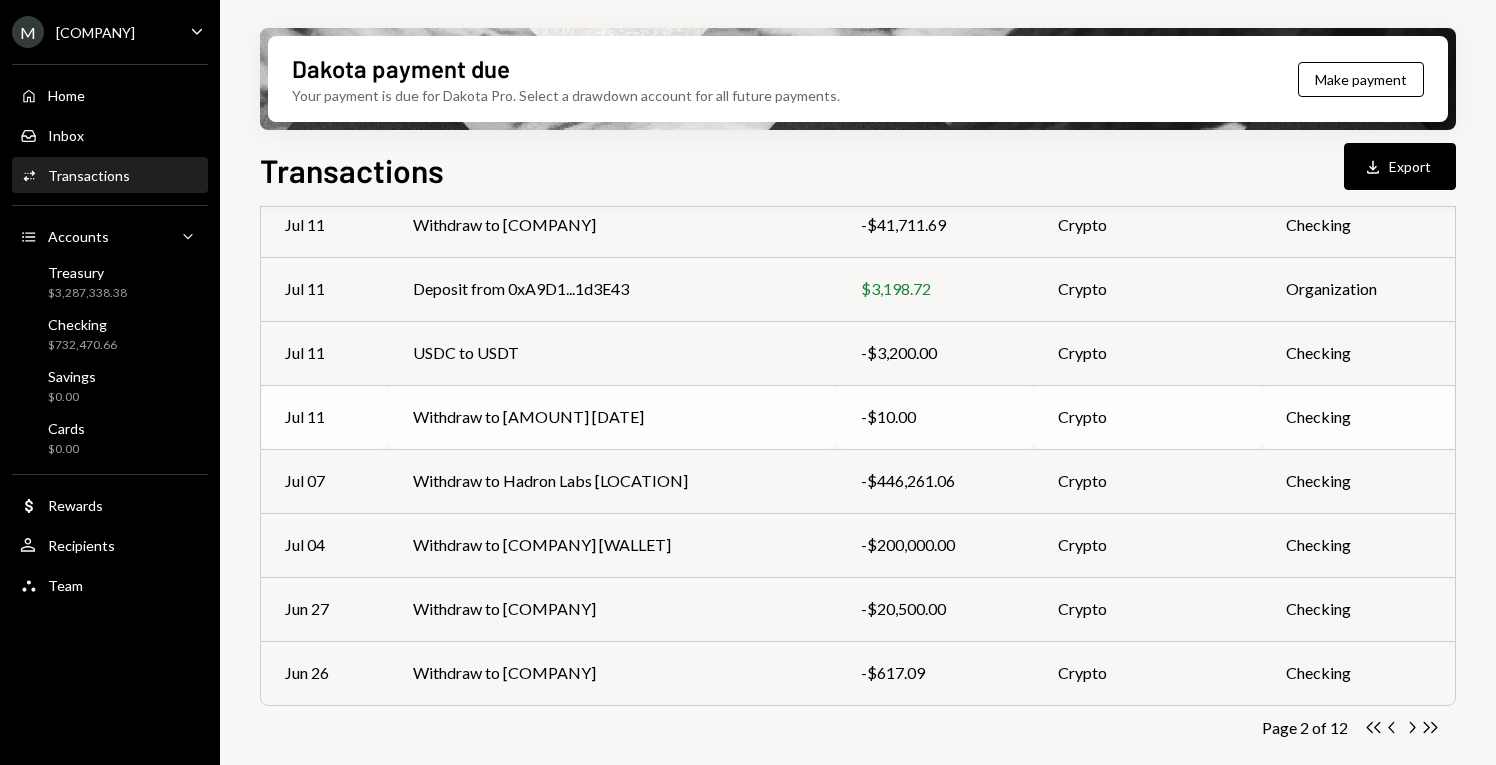 scroll, scrollTop: 374, scrollLeft: 0, axis: vertical 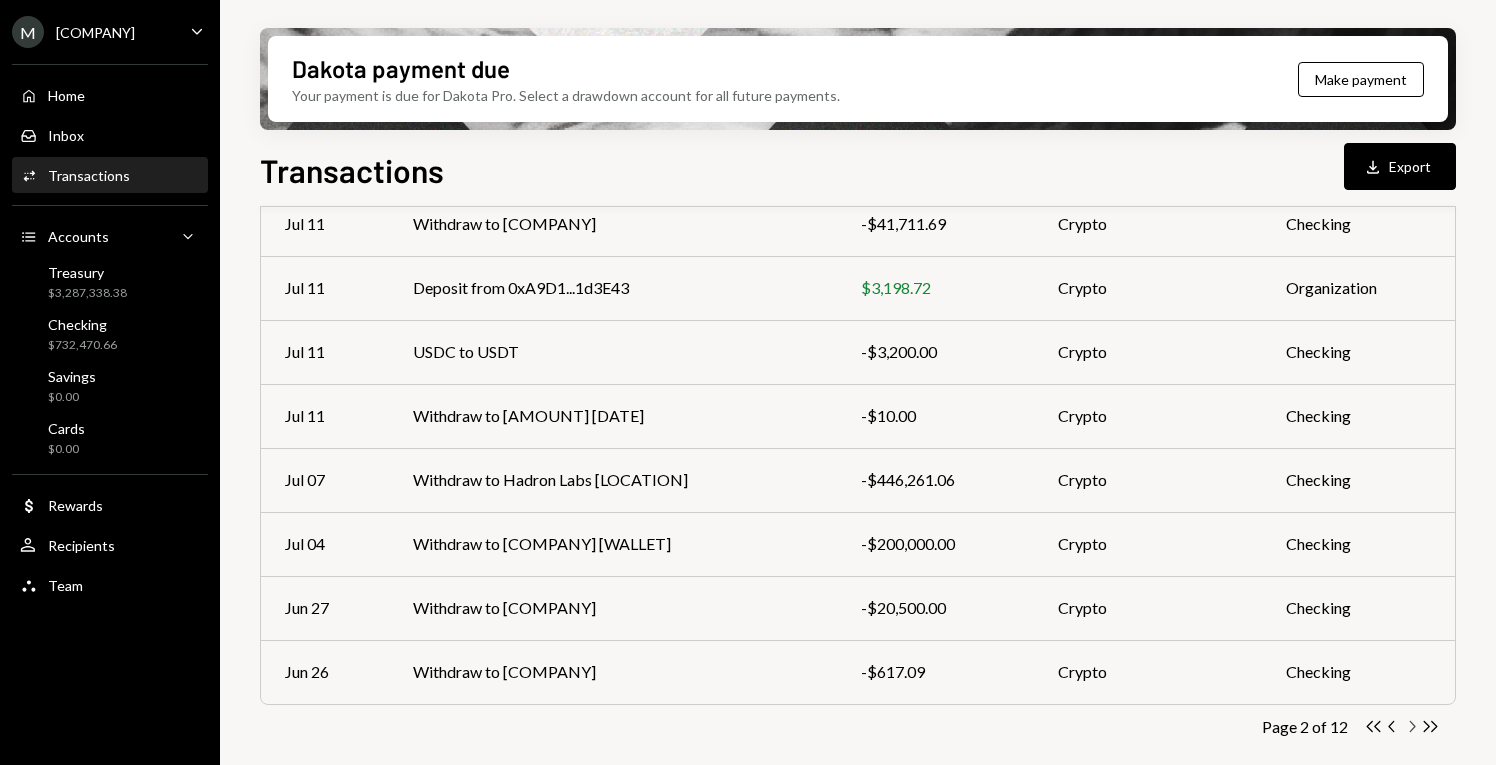 click on "Chevron Right" 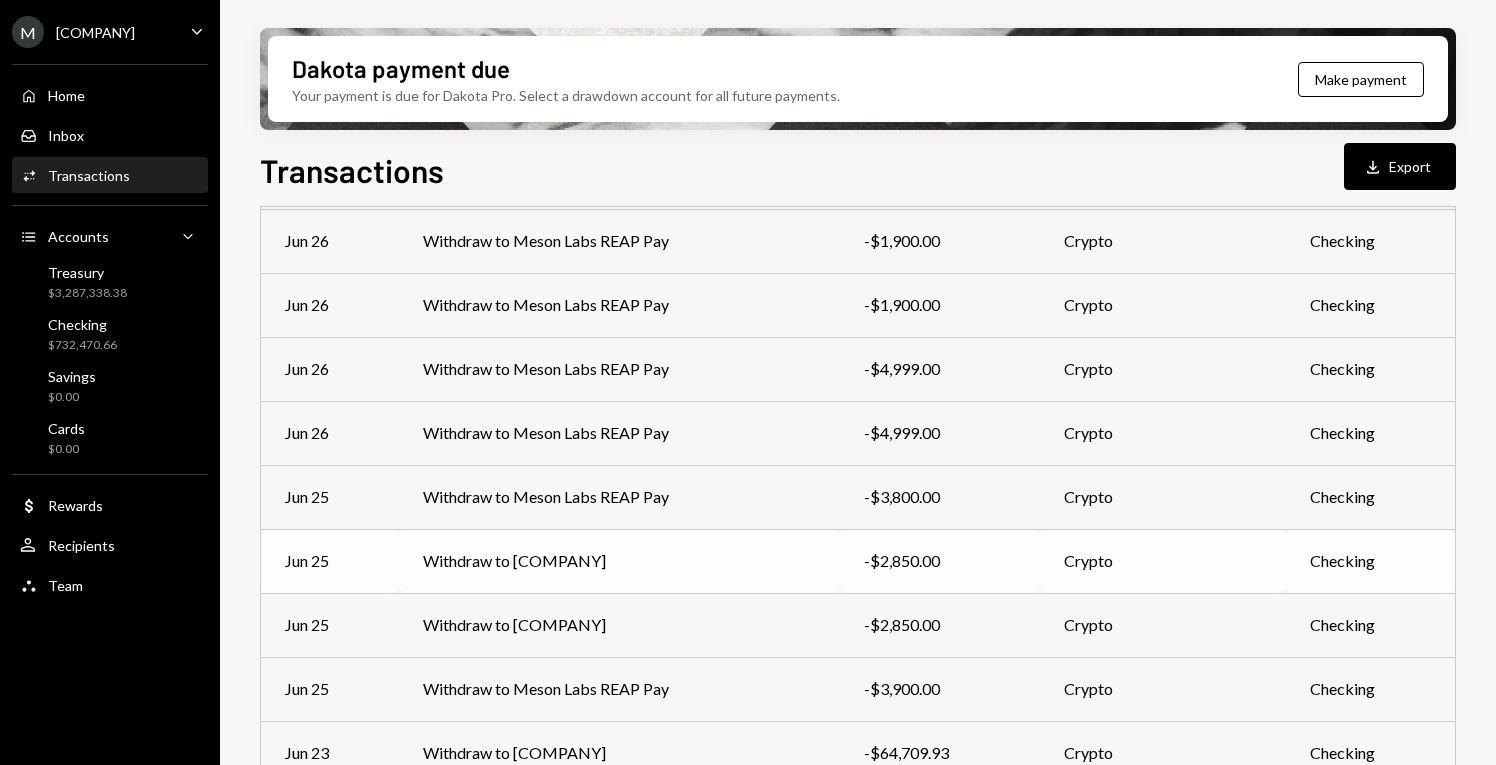 scroll, scrollTop: 374, scrollLeft: 0, axis: vertical 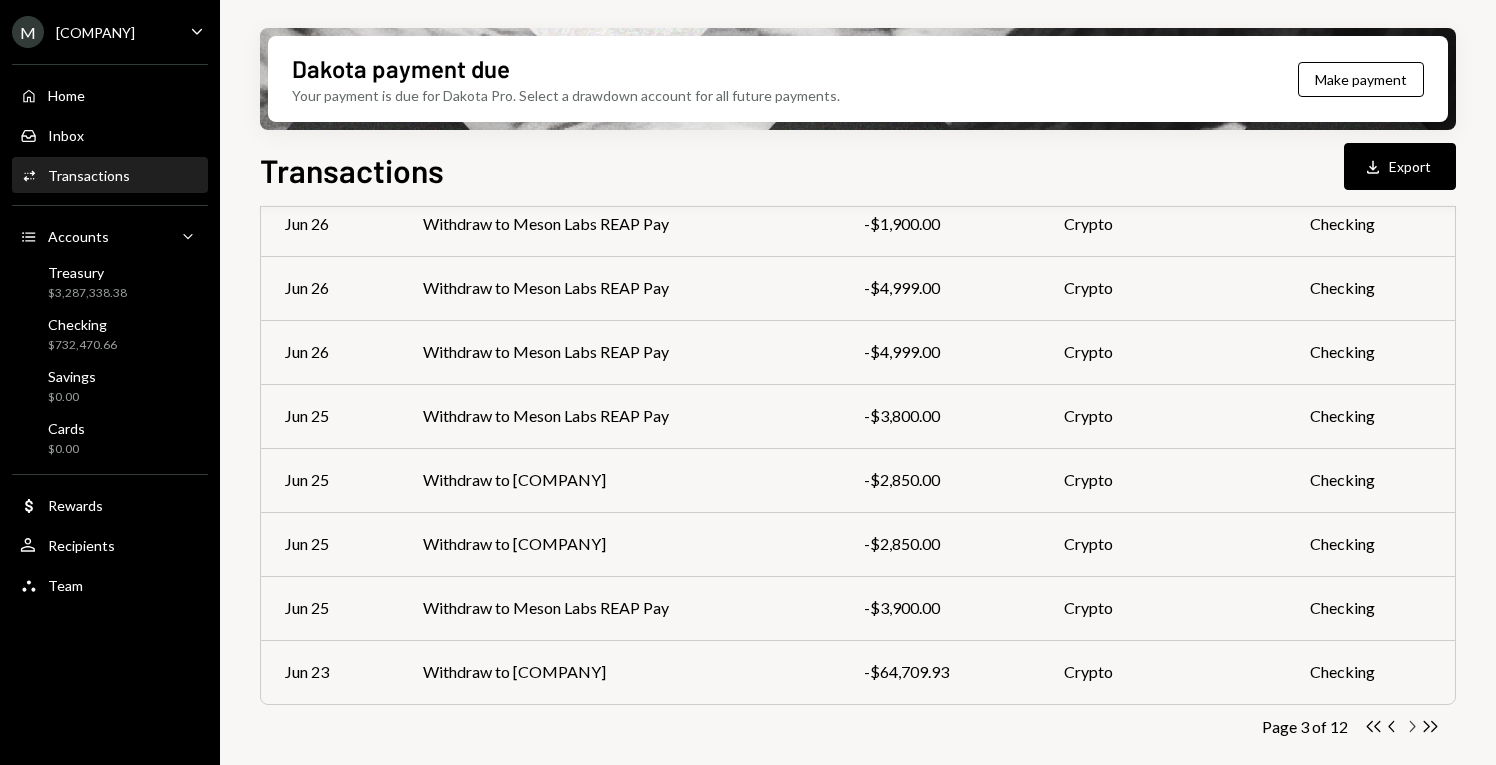 click 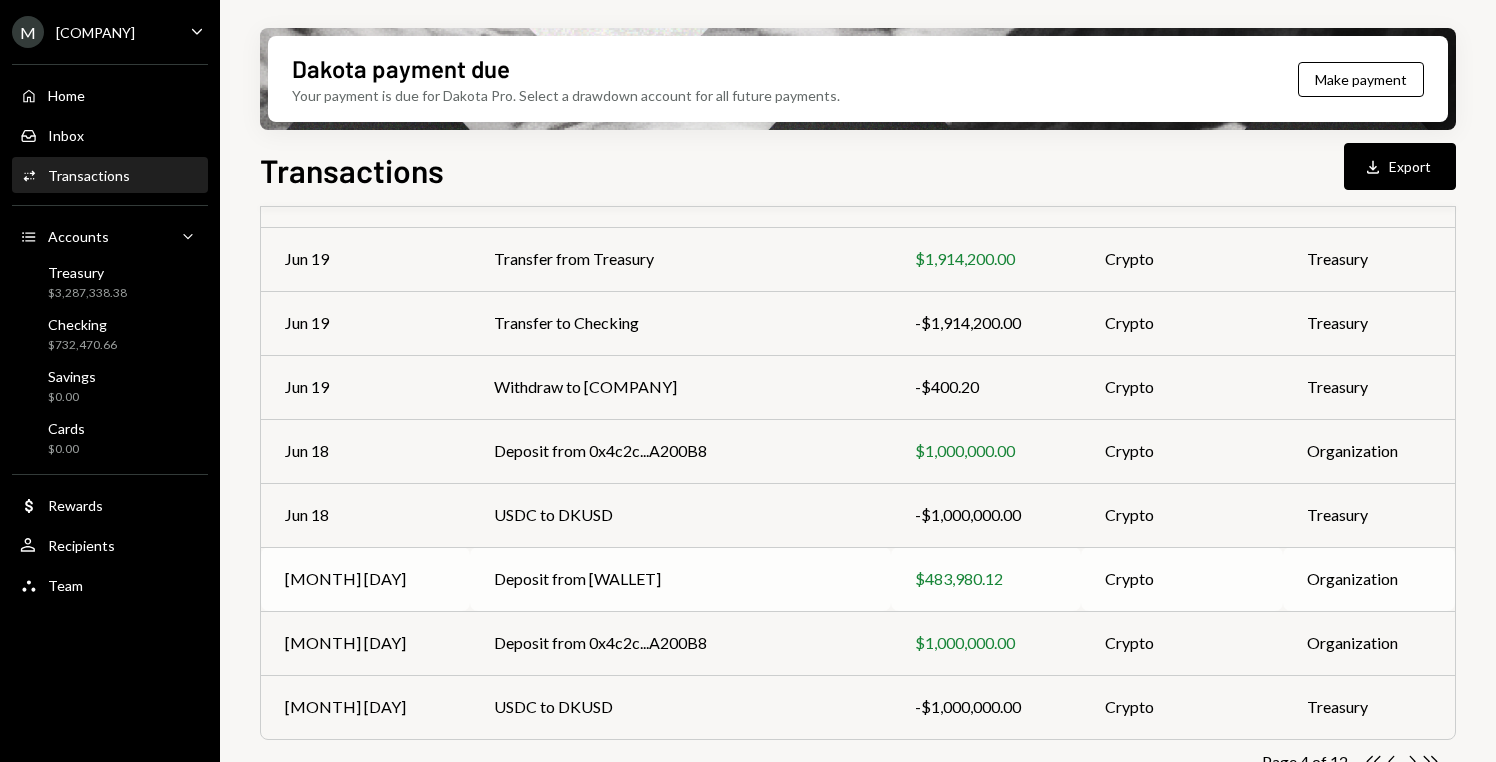scroll, scrollTop: 377, scrollLeft: 0, axis: vertical 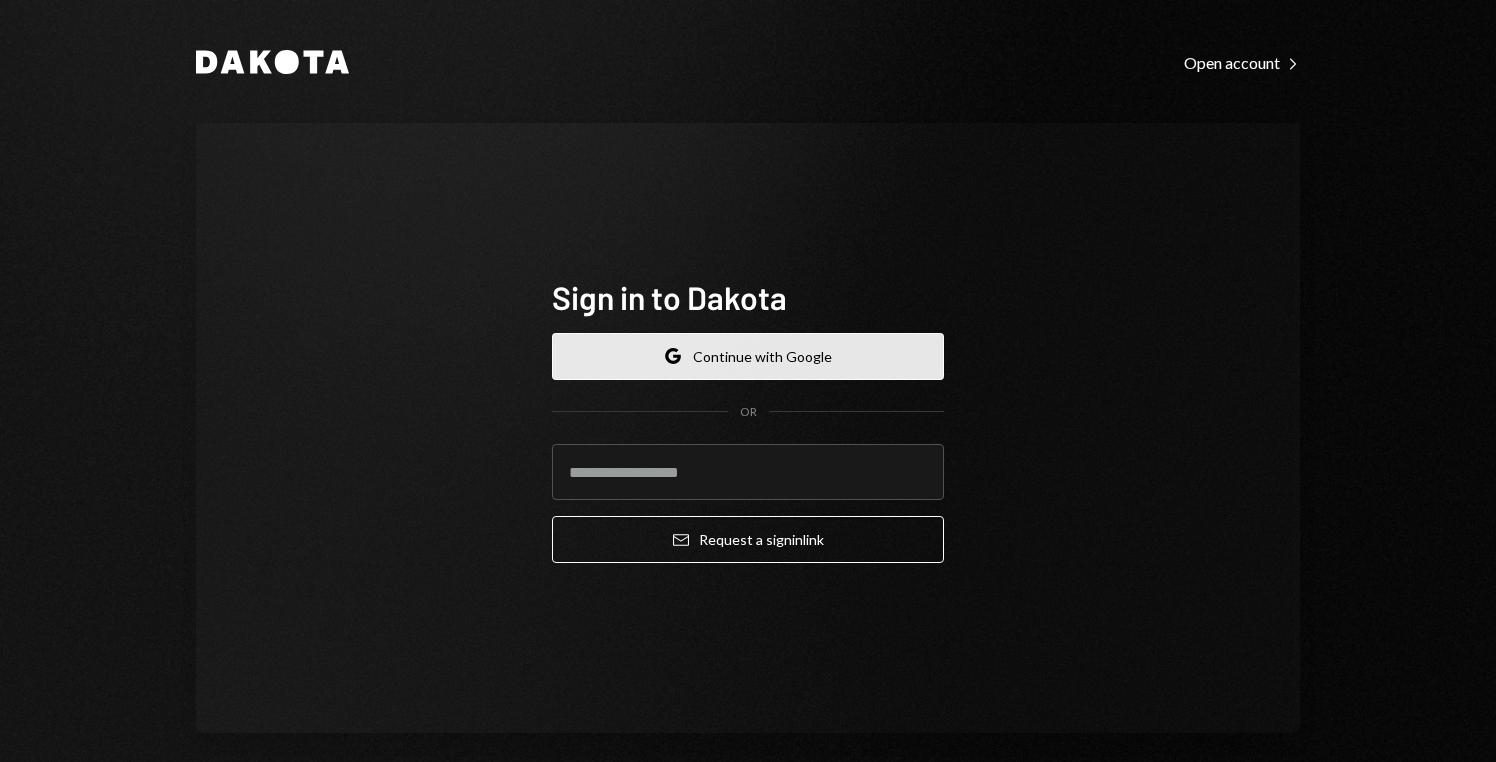 click on "Google" 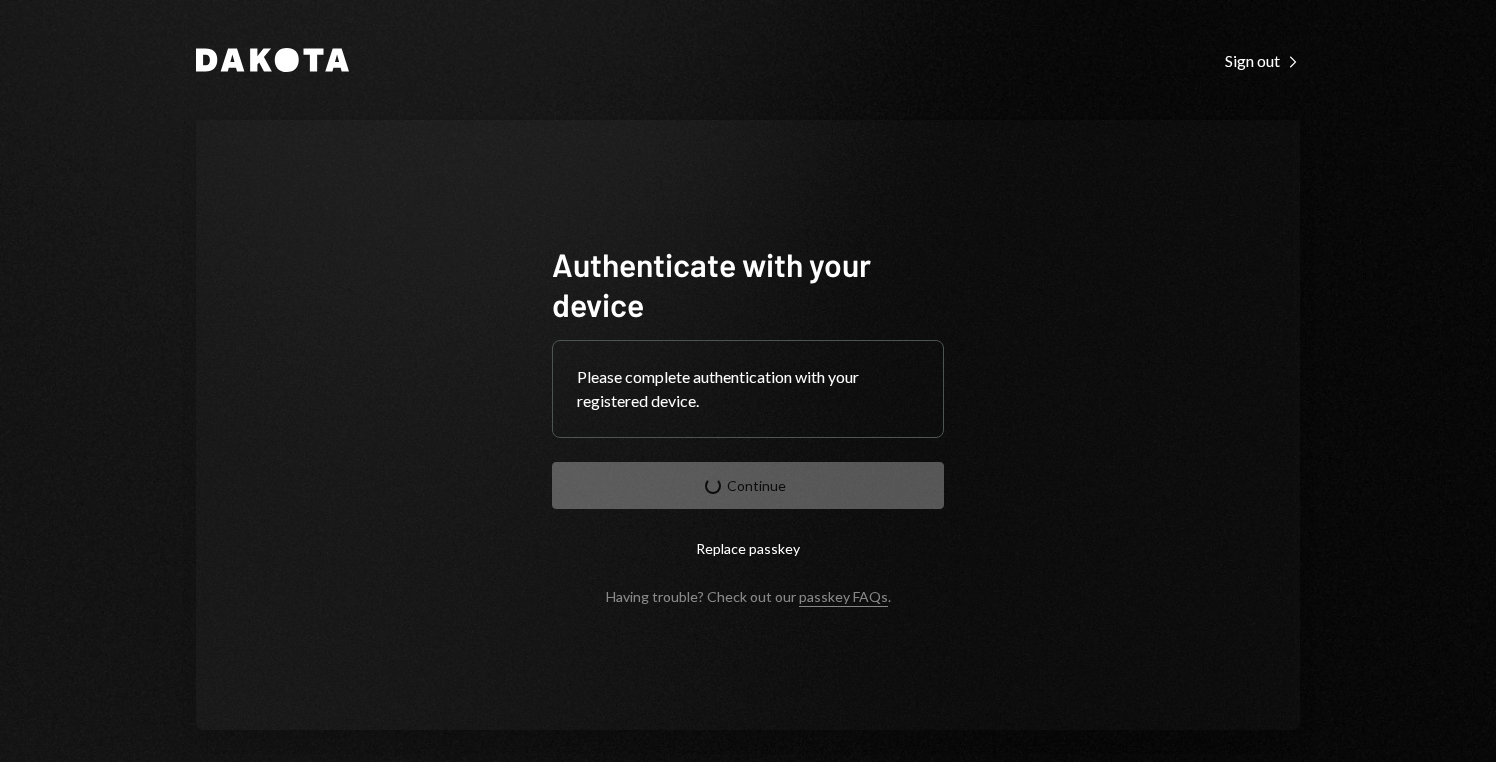 scroll, scrollTop: 0, scrollLeft: 0, axis: both 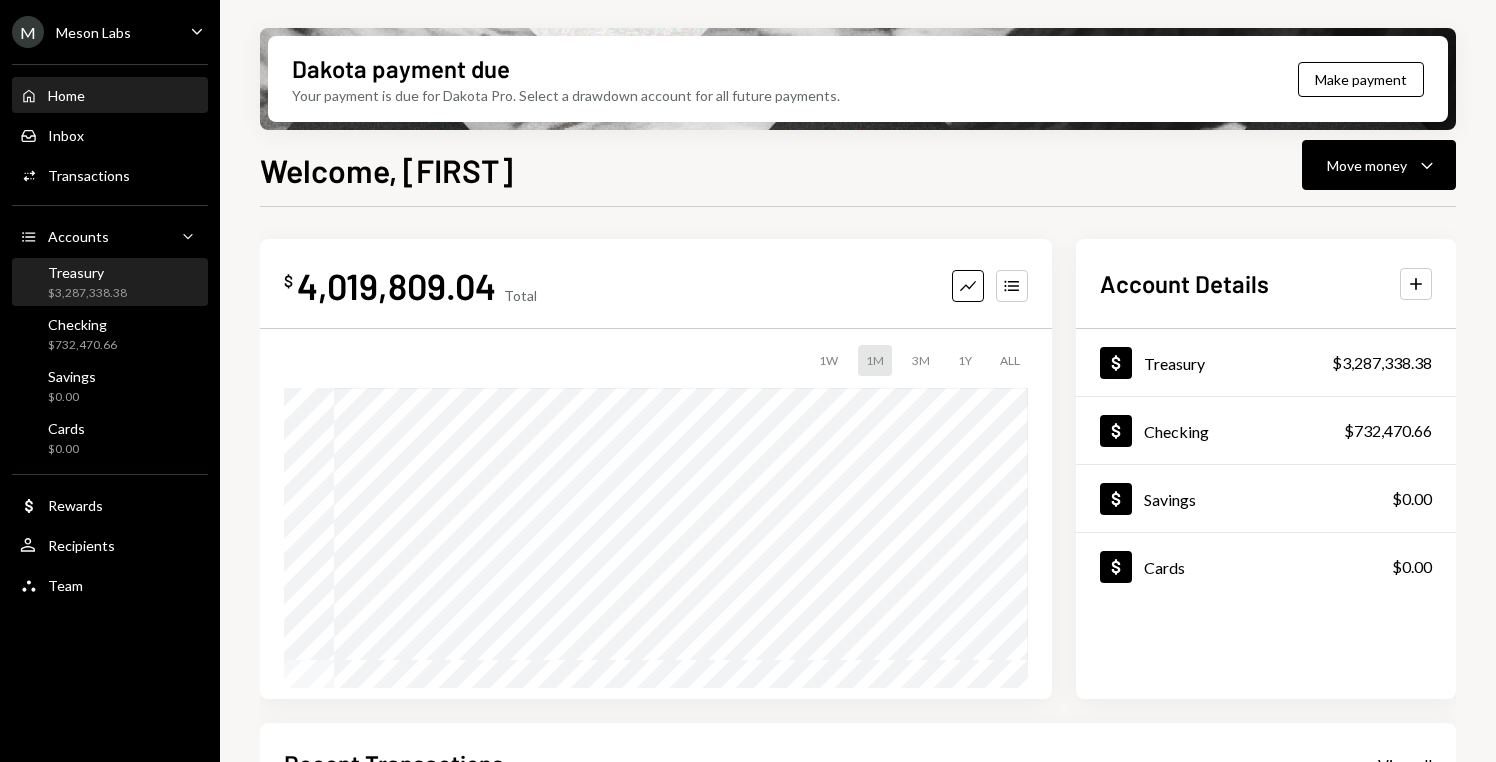 click on "$3,287,338.38" at bounding box center [87, 293] 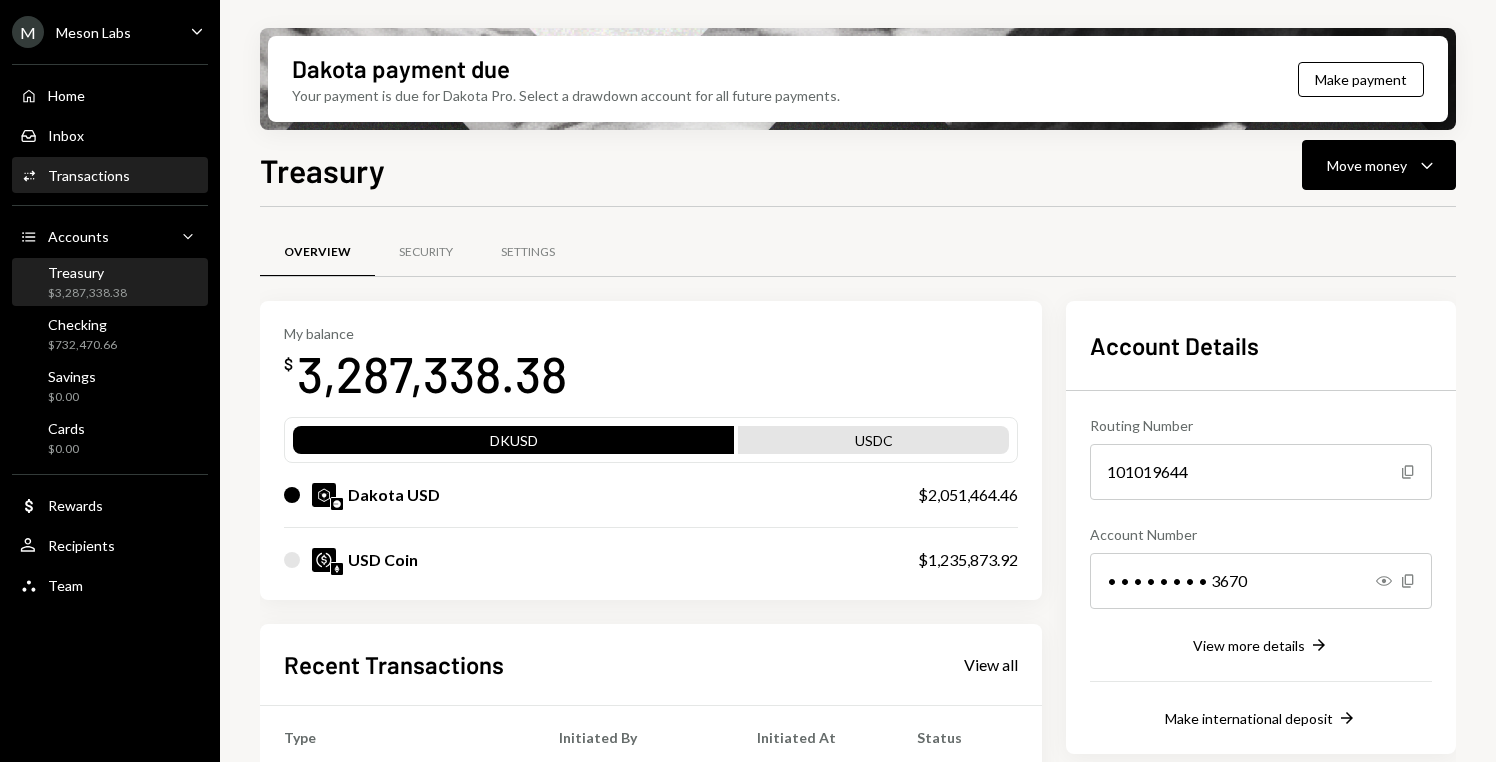 click on "Transactions" at bounding box center (89, 175) 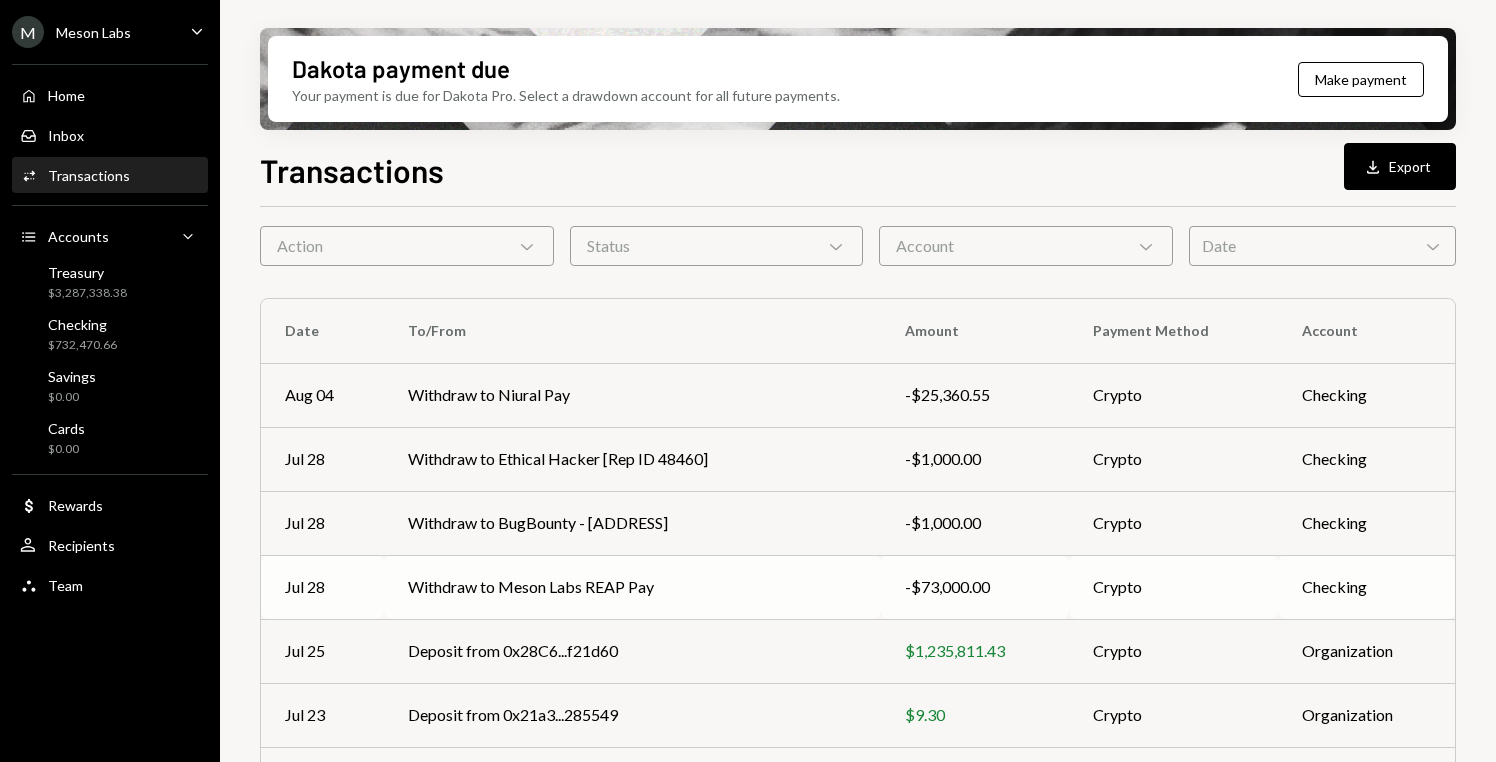 scroll, scrollTop: 0, scrollLeft: 0, axis: both 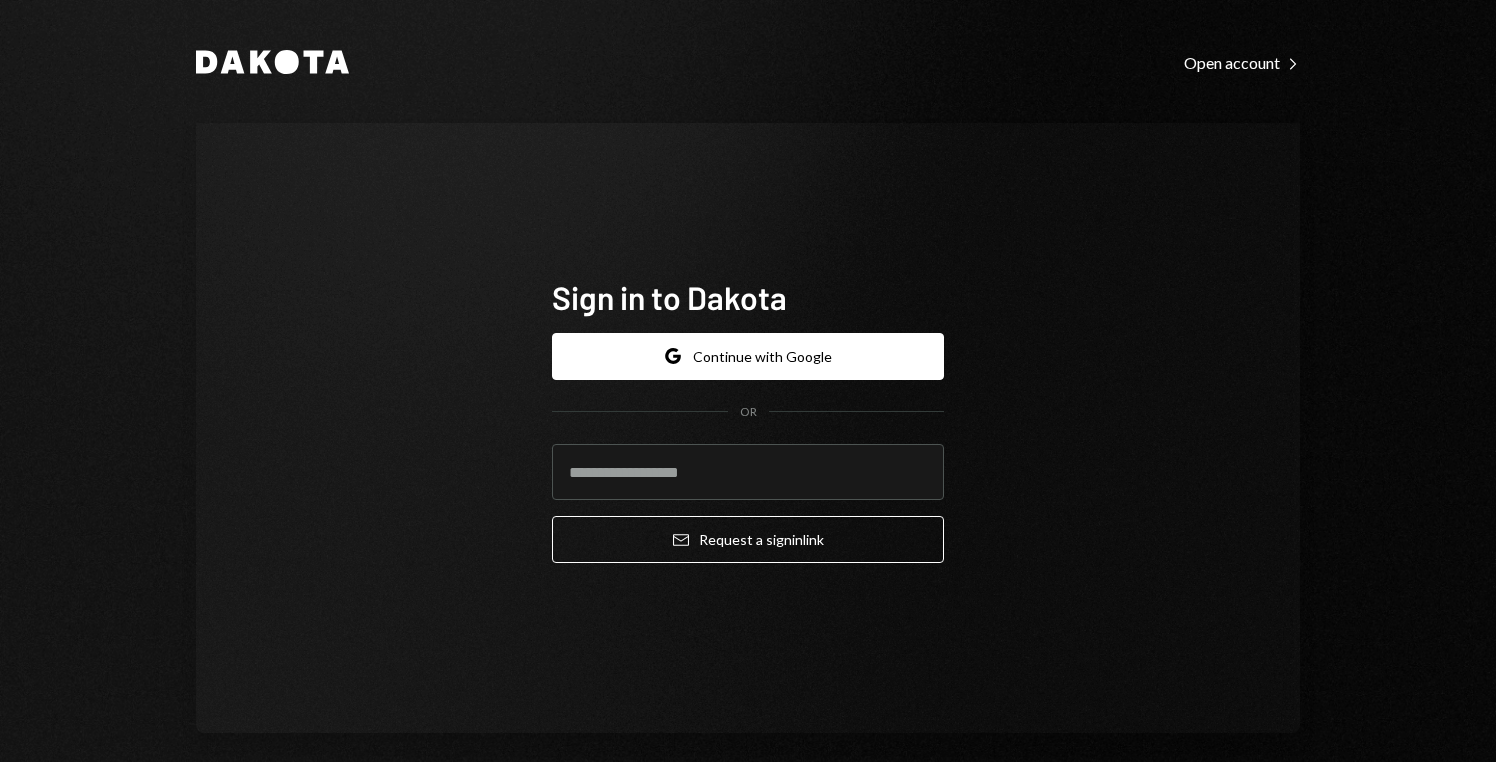 drag, startPoint x: 746, startPoint y: 301, endPoint x: 757, endPoint y: 301, distance: 11 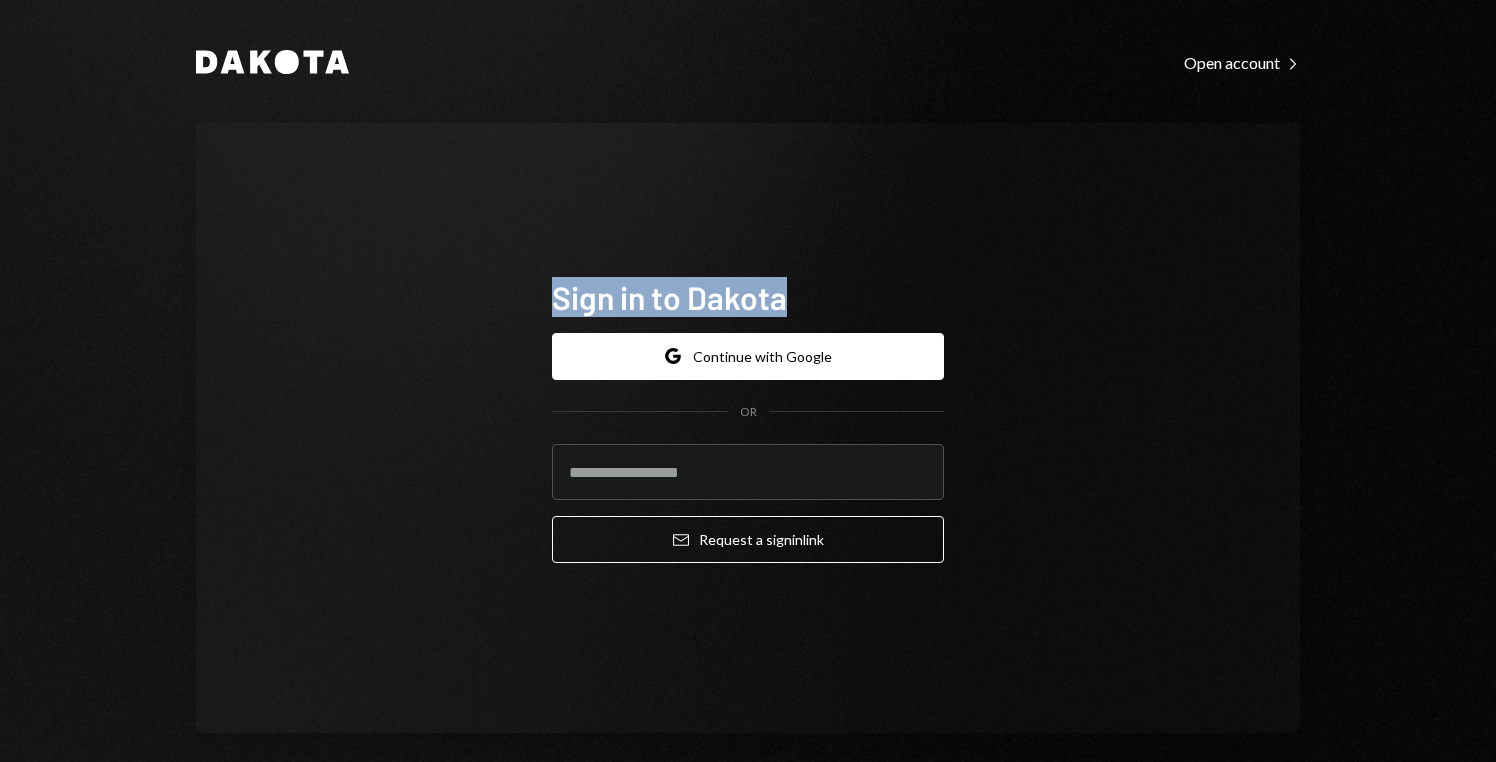 drag, startPoint x: 793, startPoint y: 301, endPoint x: 541, endPoint y: 295, distance: 252.07141 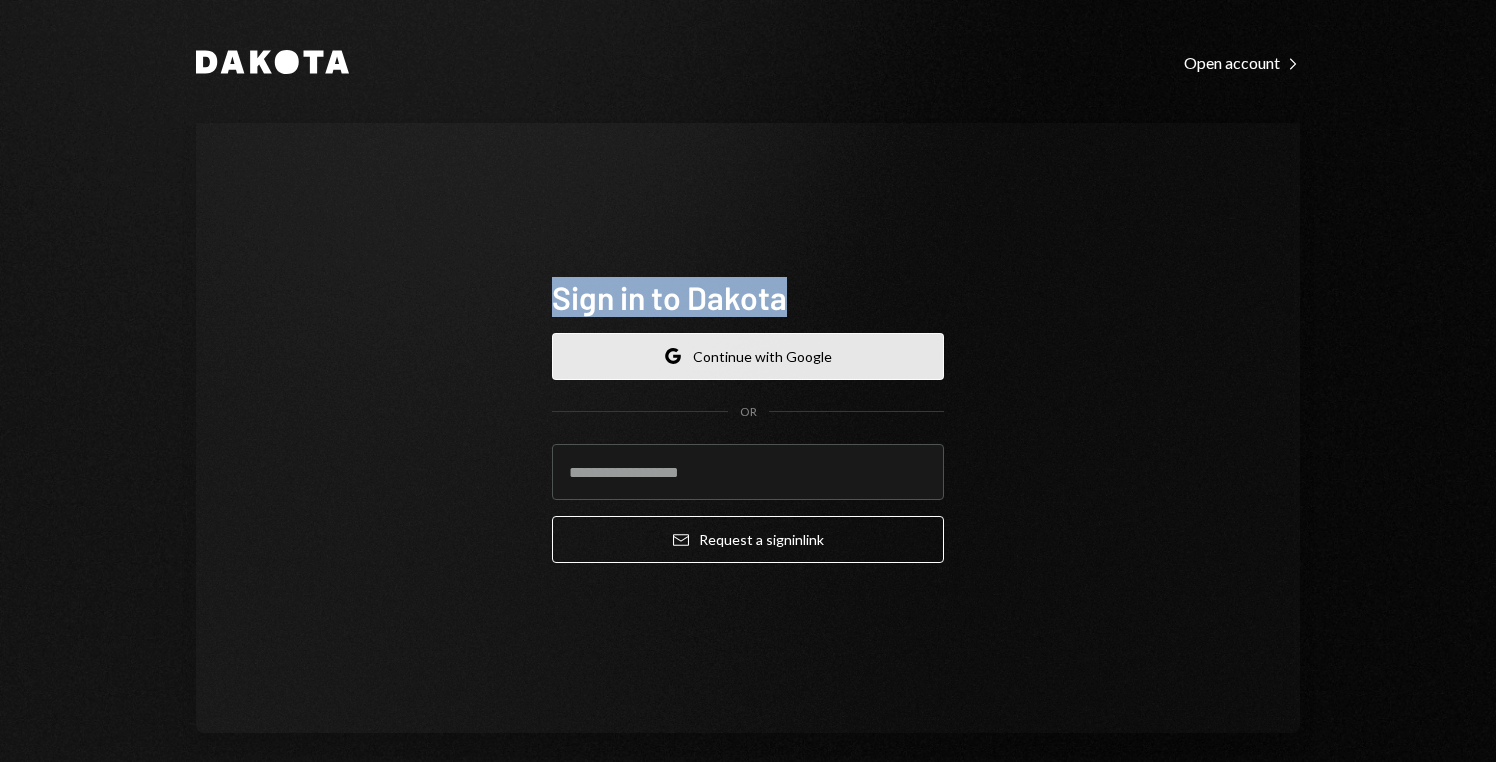 click on "Google  Continue with Google" at bounding box center (748, 356) 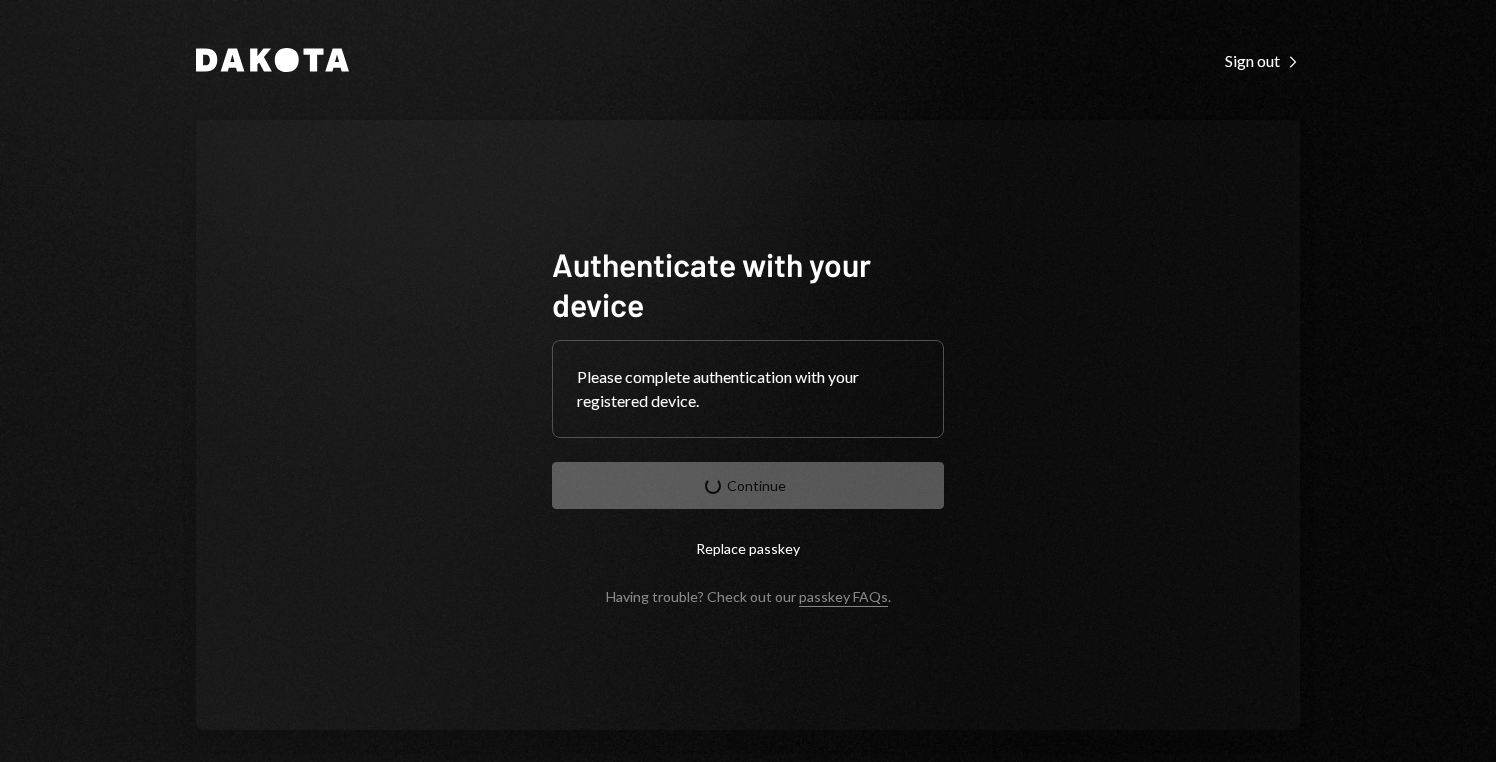 scroll, scrollTop: 0, scrollLeft: 0, axis: both 